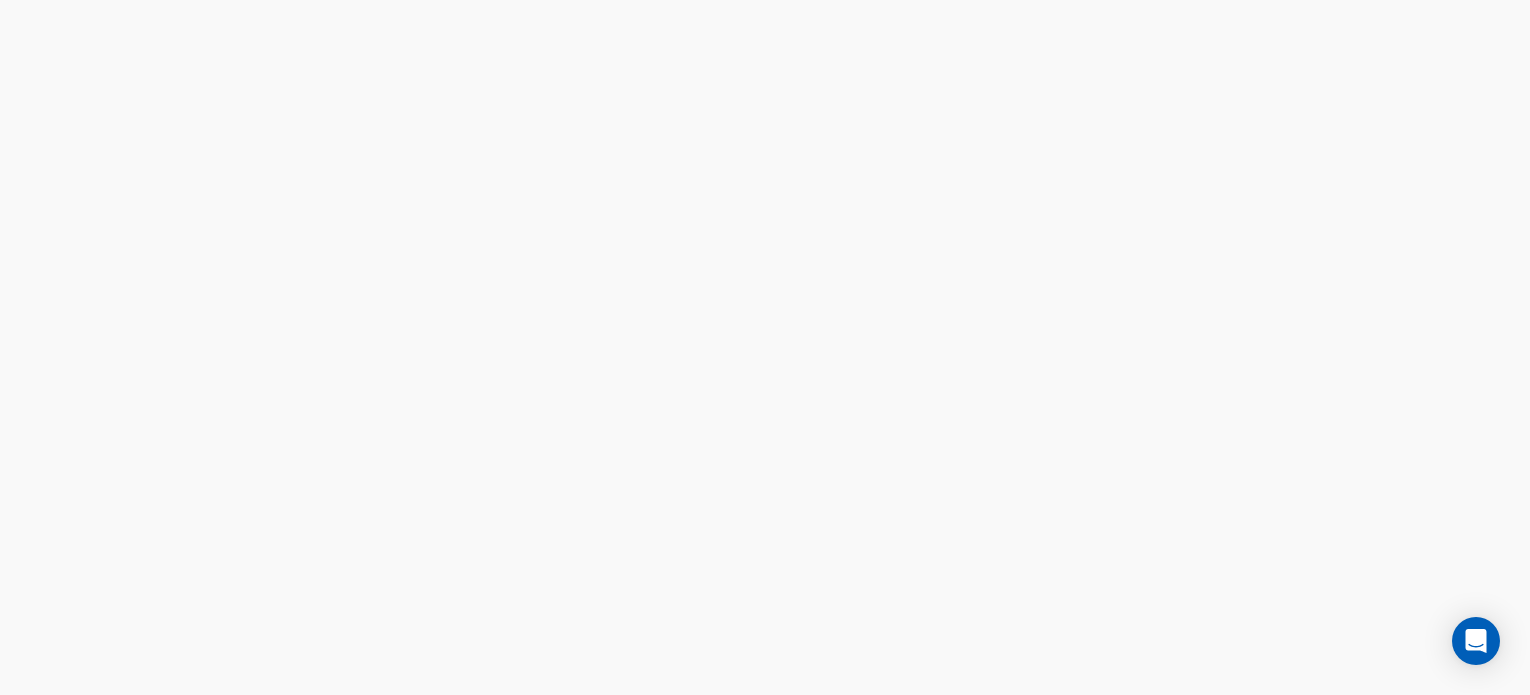 scroll, scrollTop: 0, scrollLeft: 0, axis: both 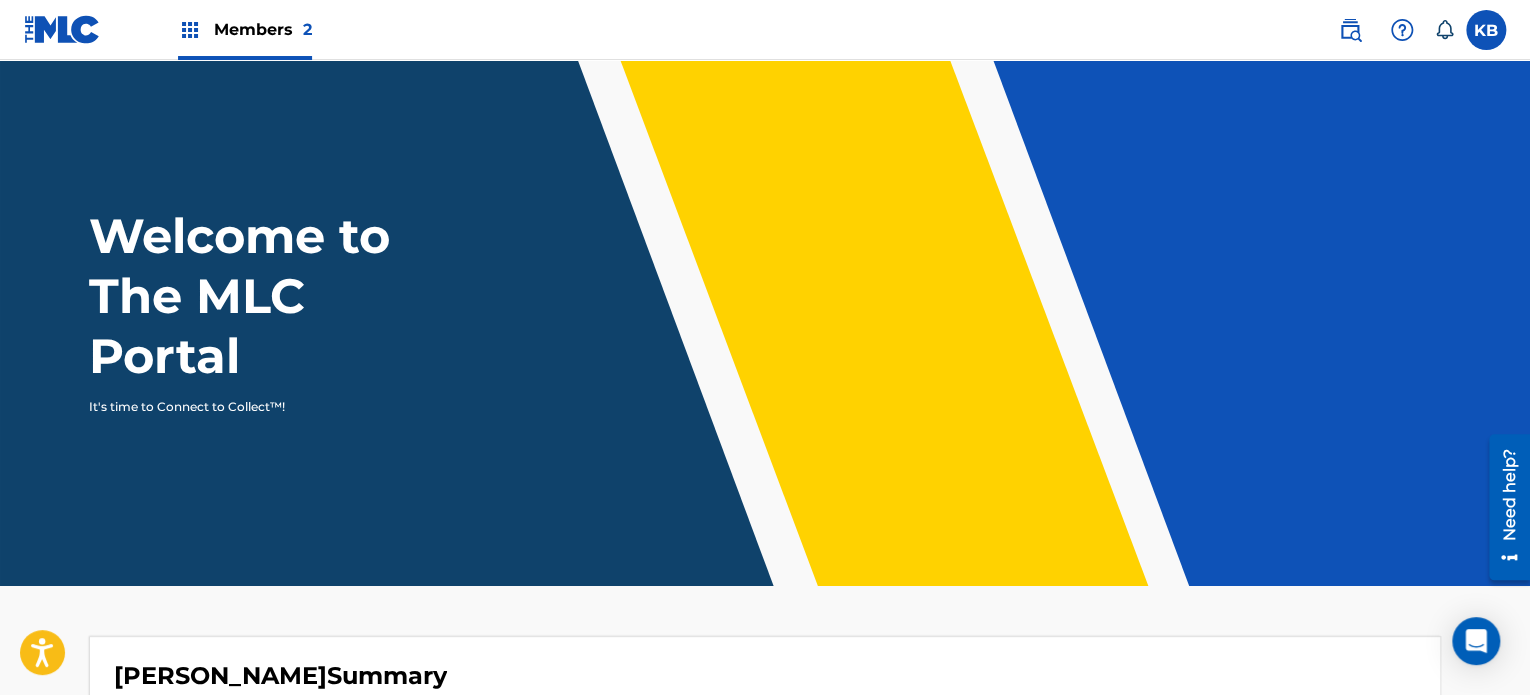 click on "Members    2" at bounding box center [245, 29] 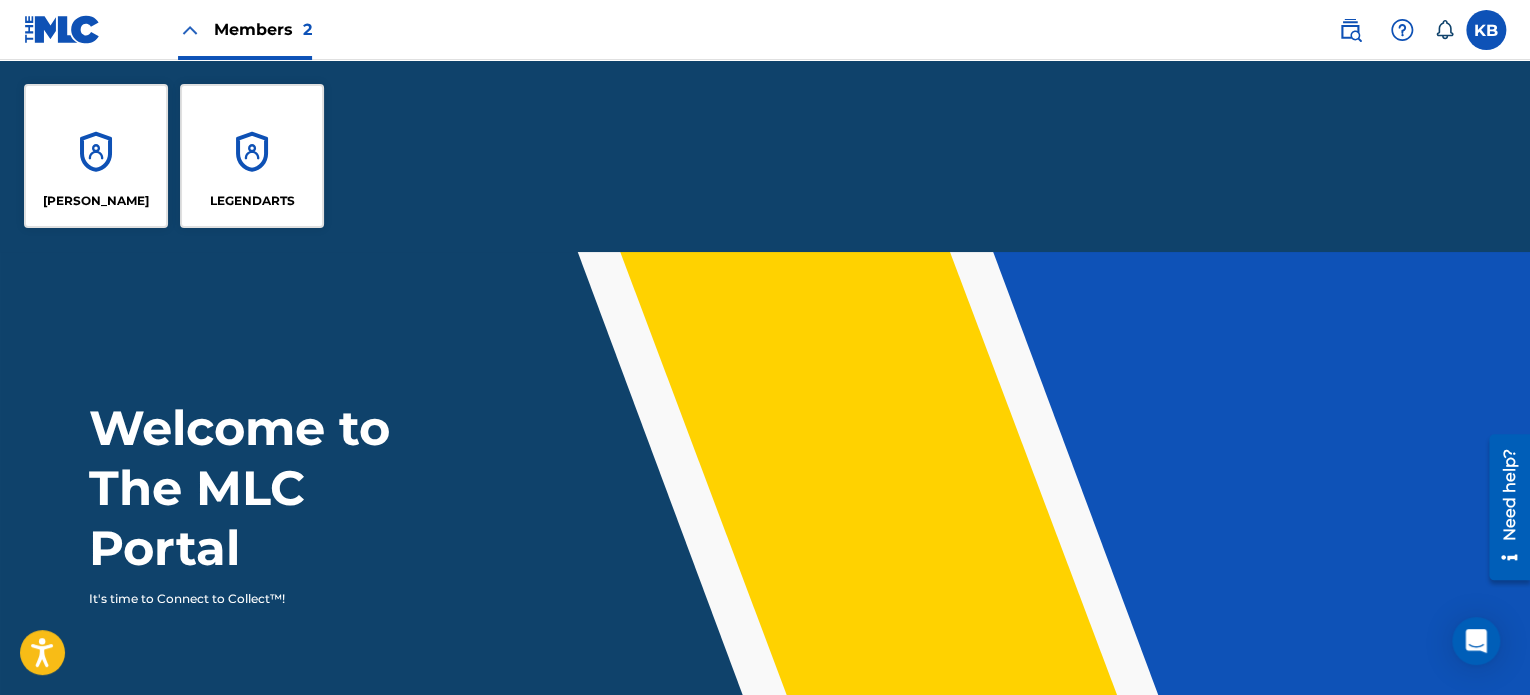 click on "LEGENDARTS" at bounding box center [252, 156] 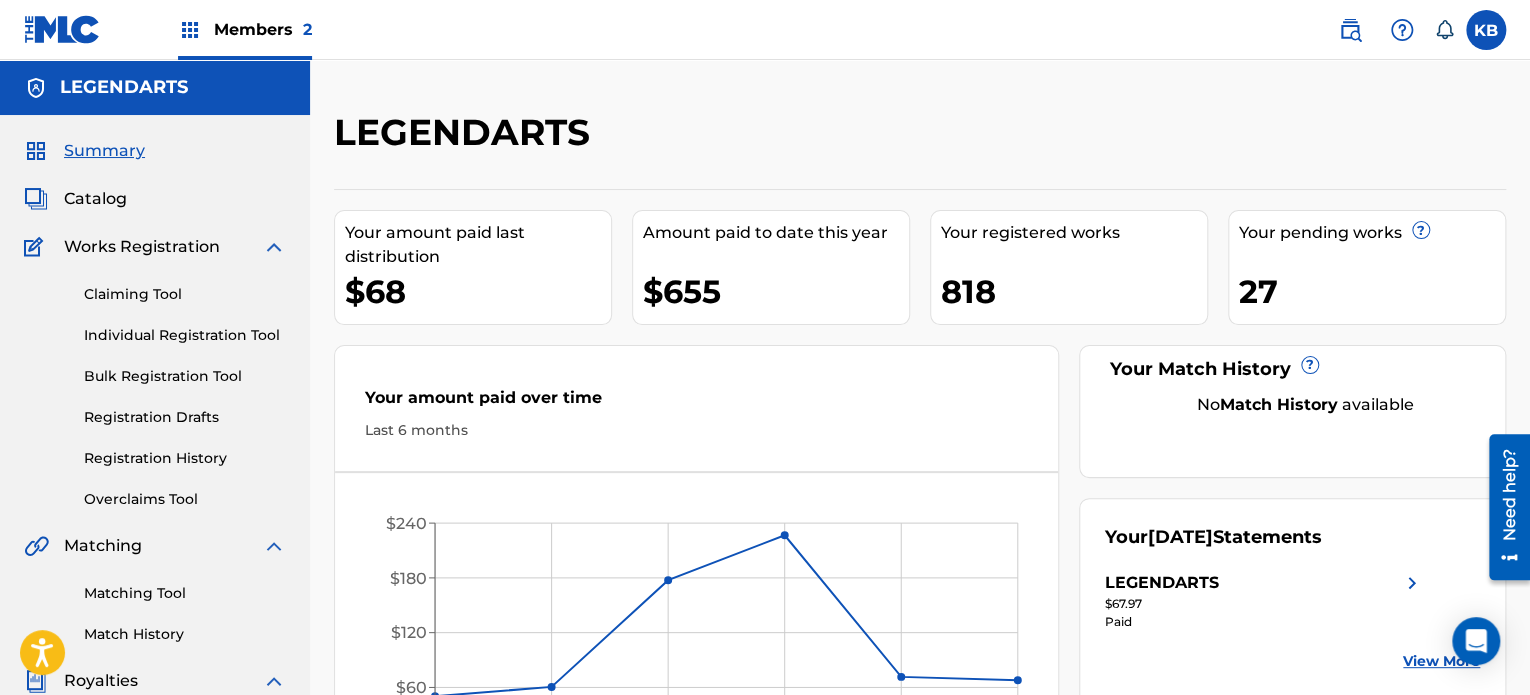 click on "Individual Registration Tool" at bounding box center (185, 335) 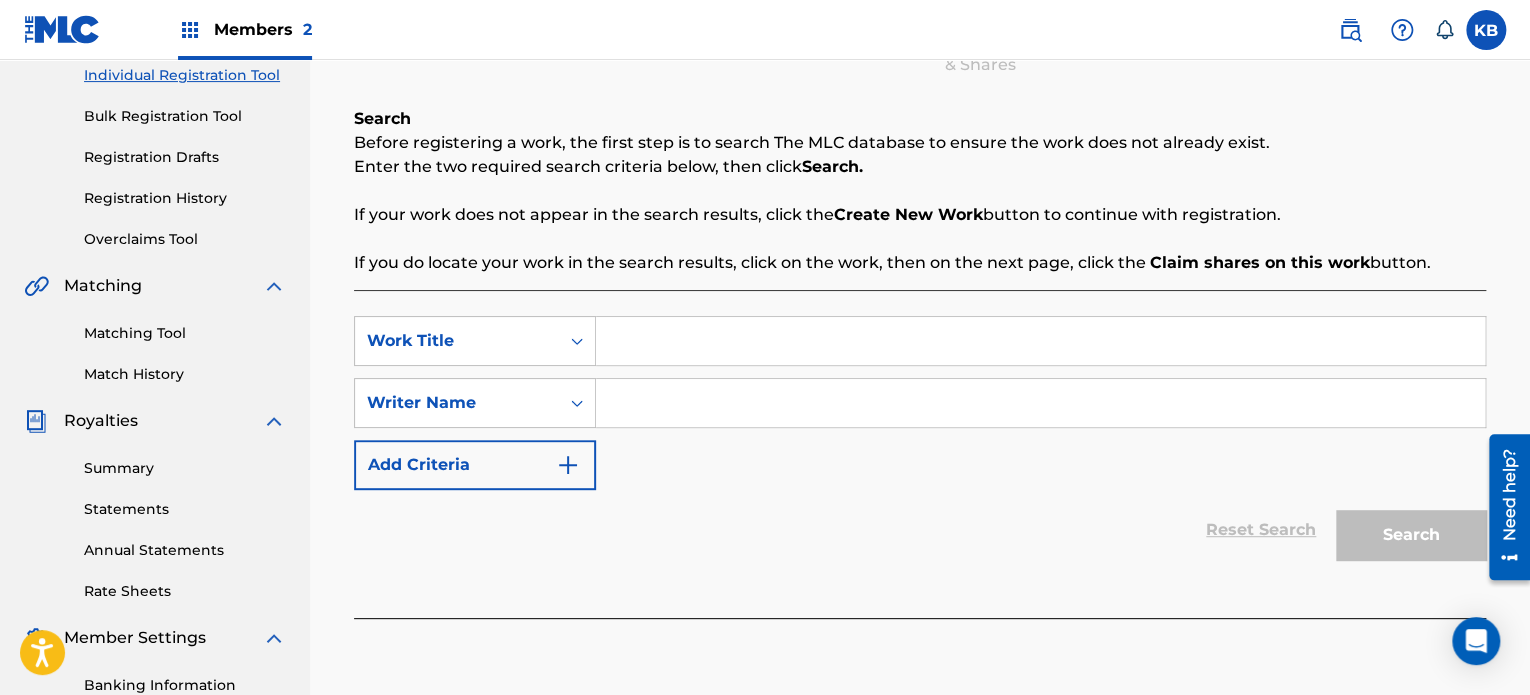 scroll, scrollTop: 276, scrollLeft: 0, axis: vertical 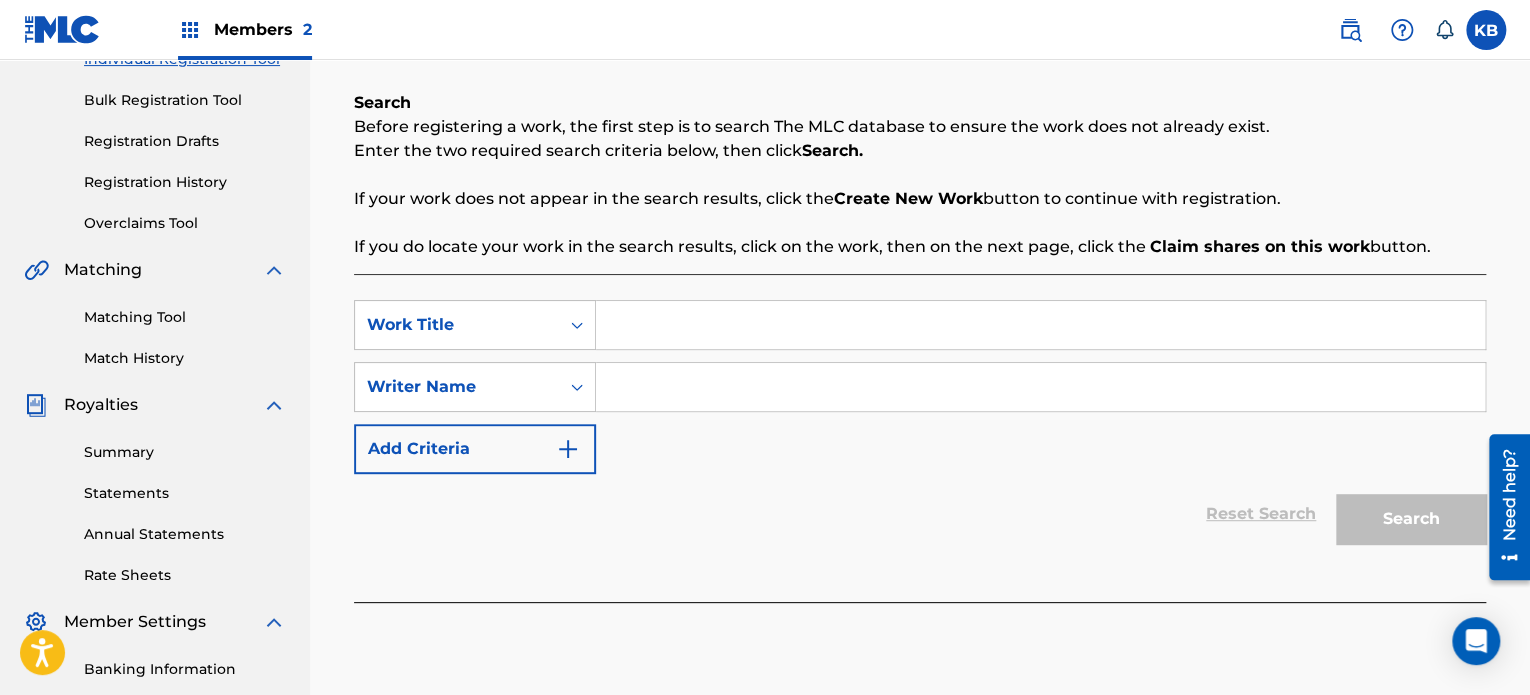 click at bounding box center (1040, 325) 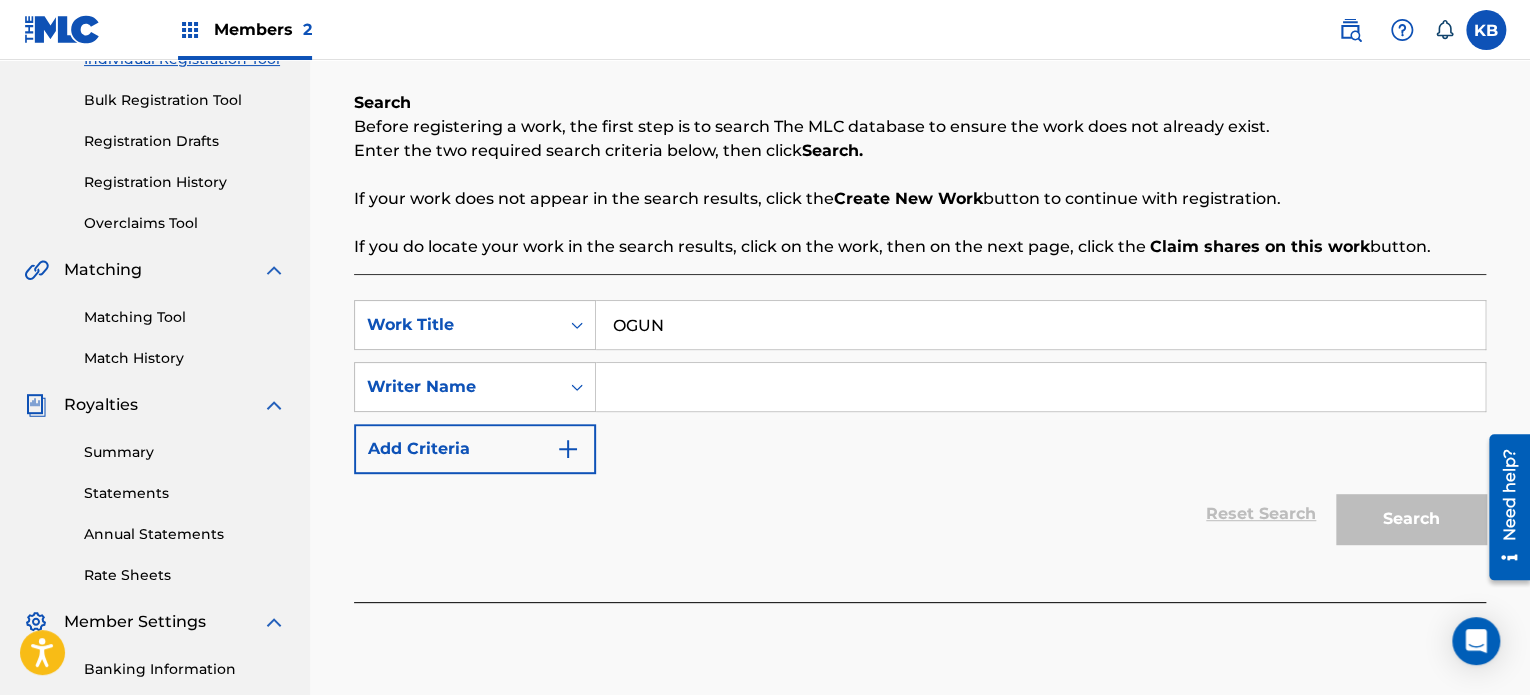 type on "OGUN" 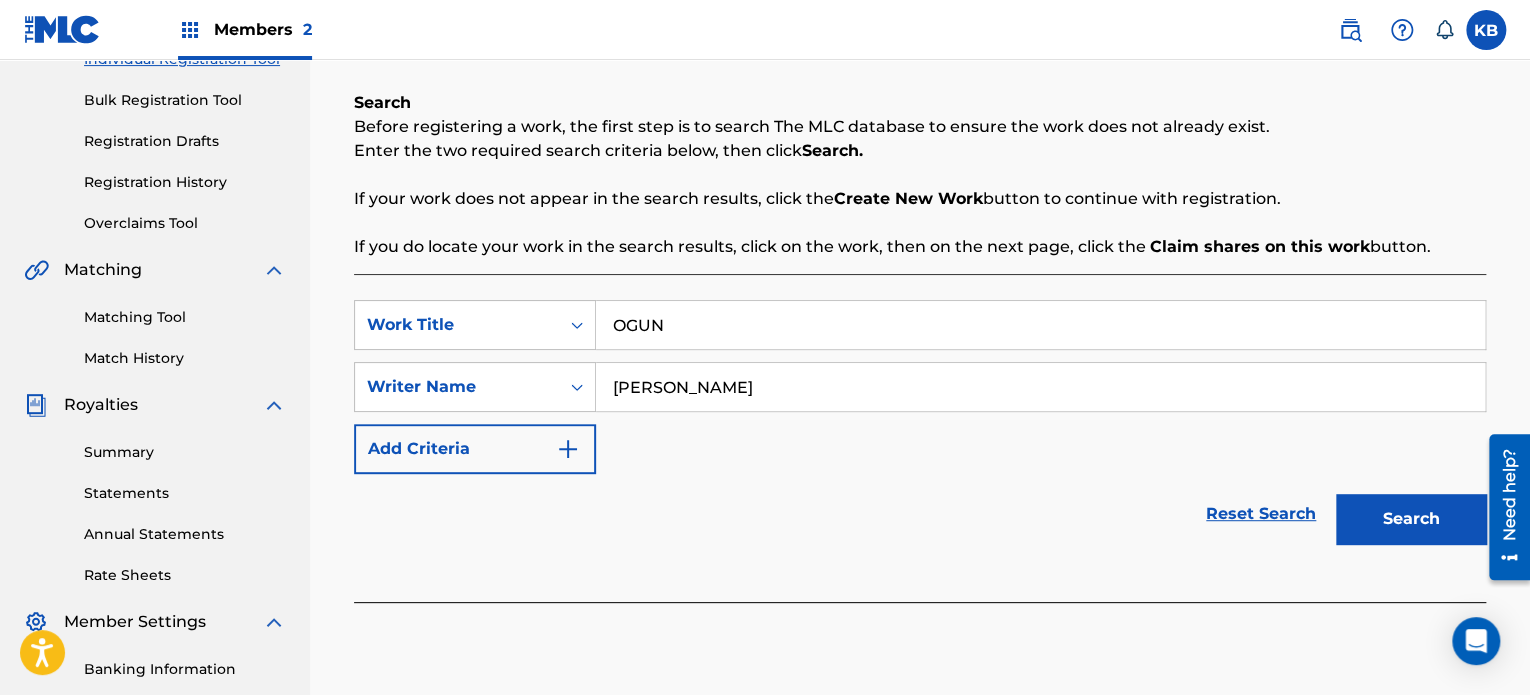 click on "Search" at bounding box center (1411, 519) 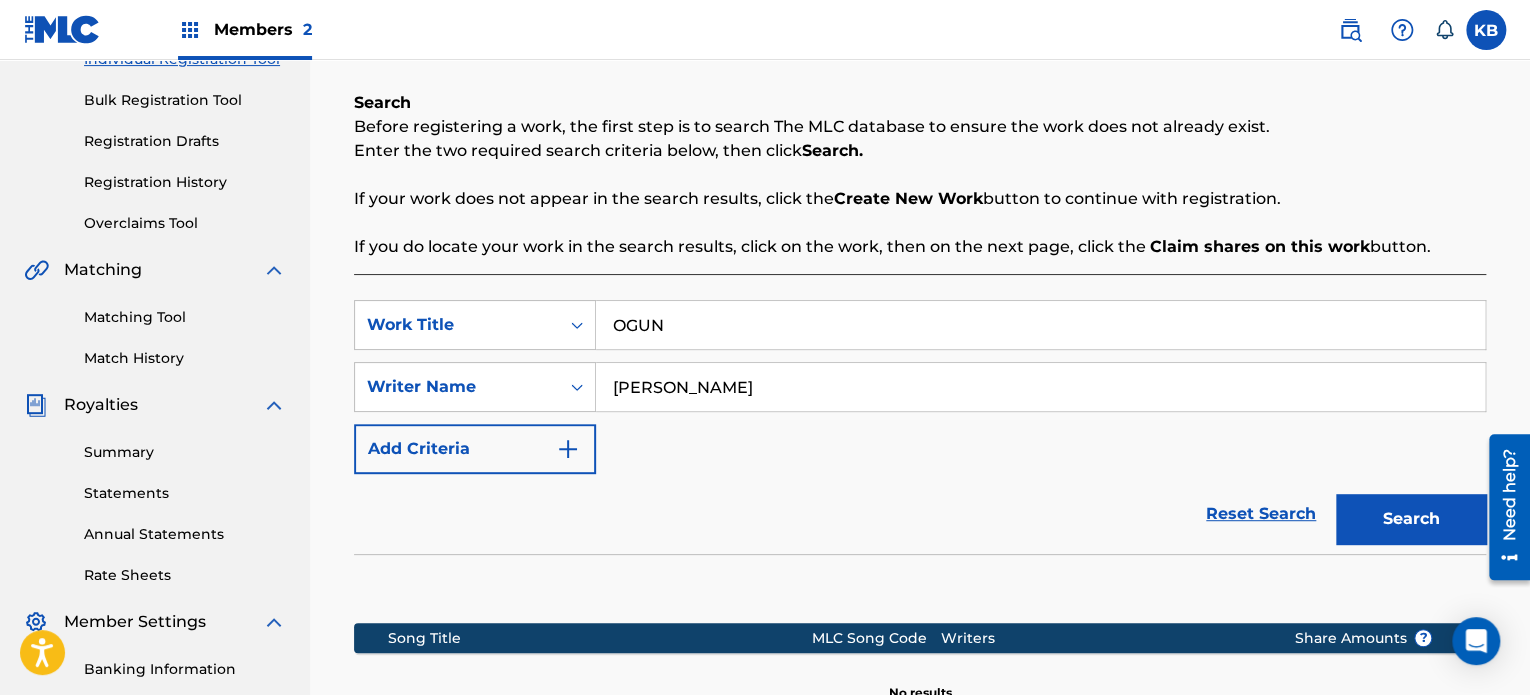 scroll, scrollTop: 549, scrollLeft: 0, axis: vertical 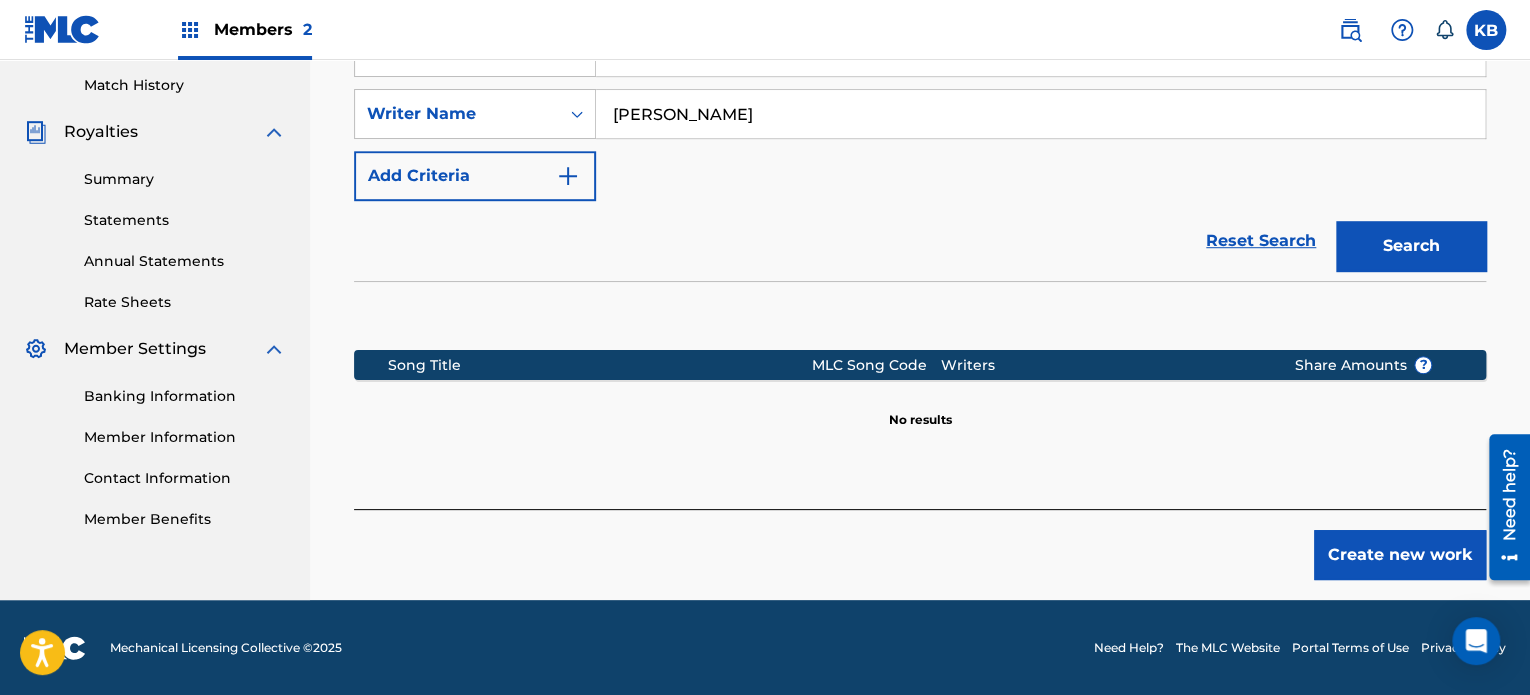 click on "Create new work" at bounding box center [1400, 555] 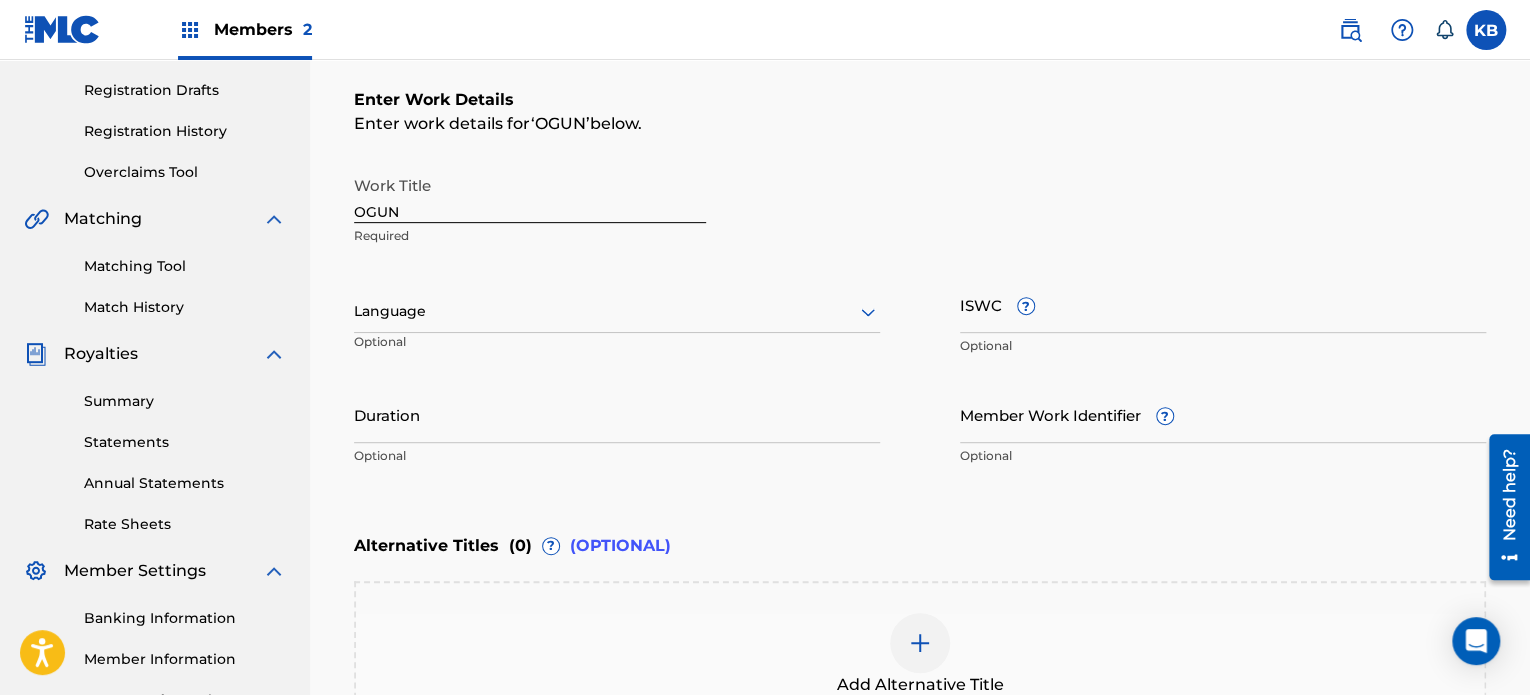 scroll, scrollTop: 322, scrollLeft: 0, axis: vertical 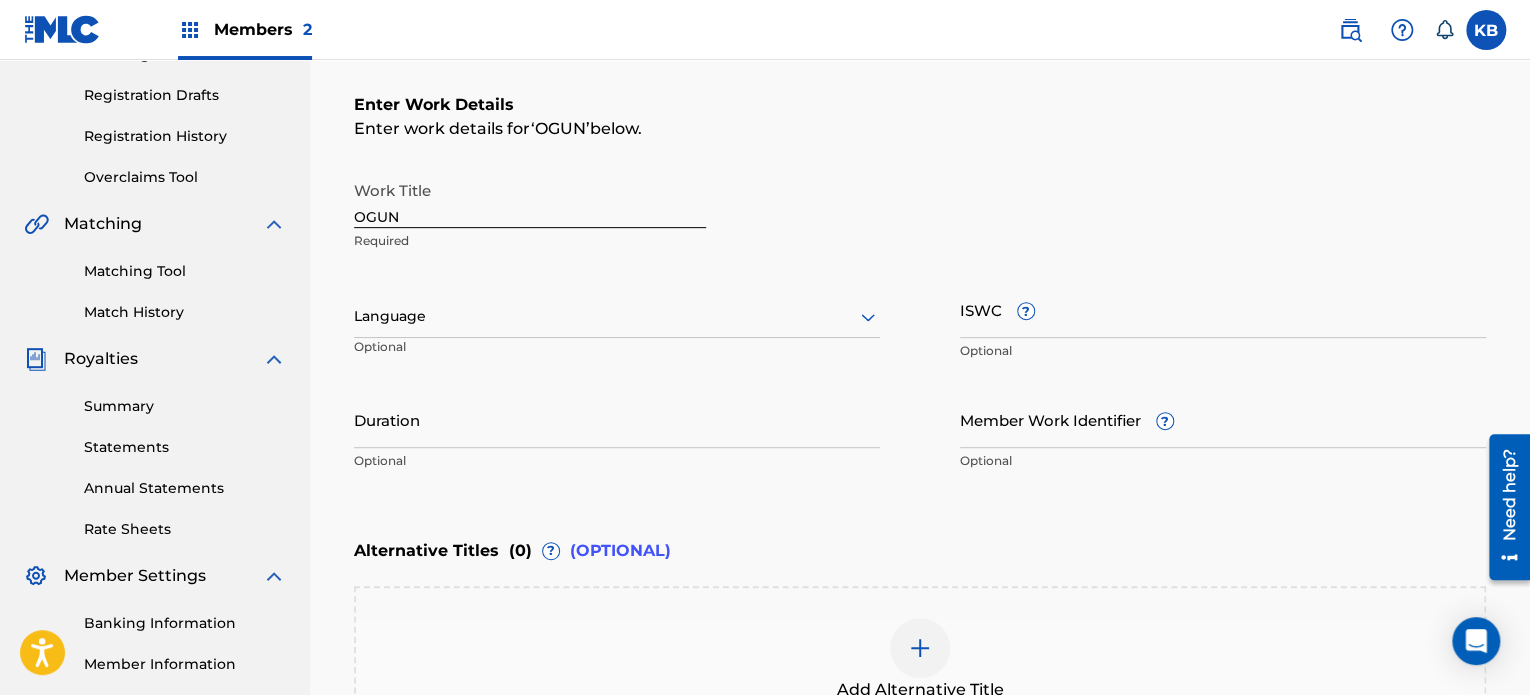 click at bounding box center [617, 316] 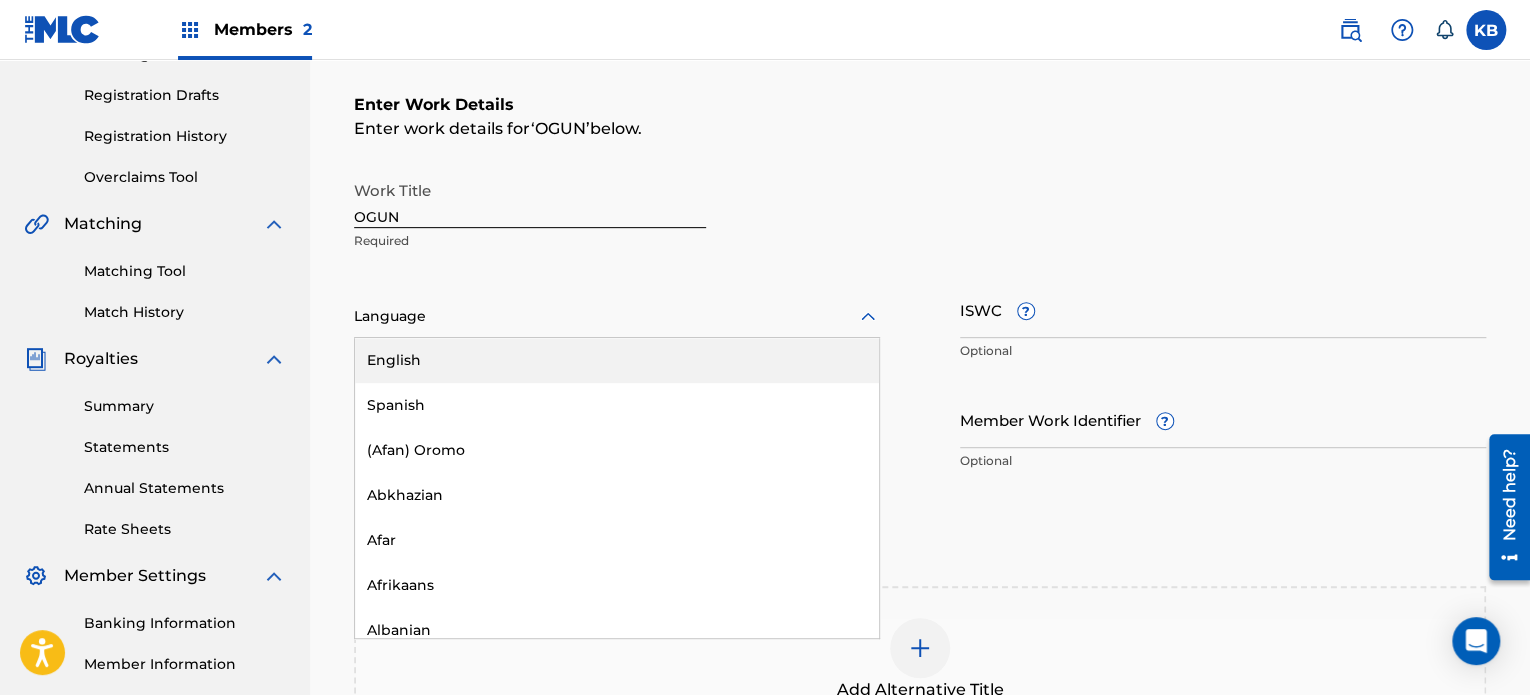 click on "English" at bounding box center (617, 360) 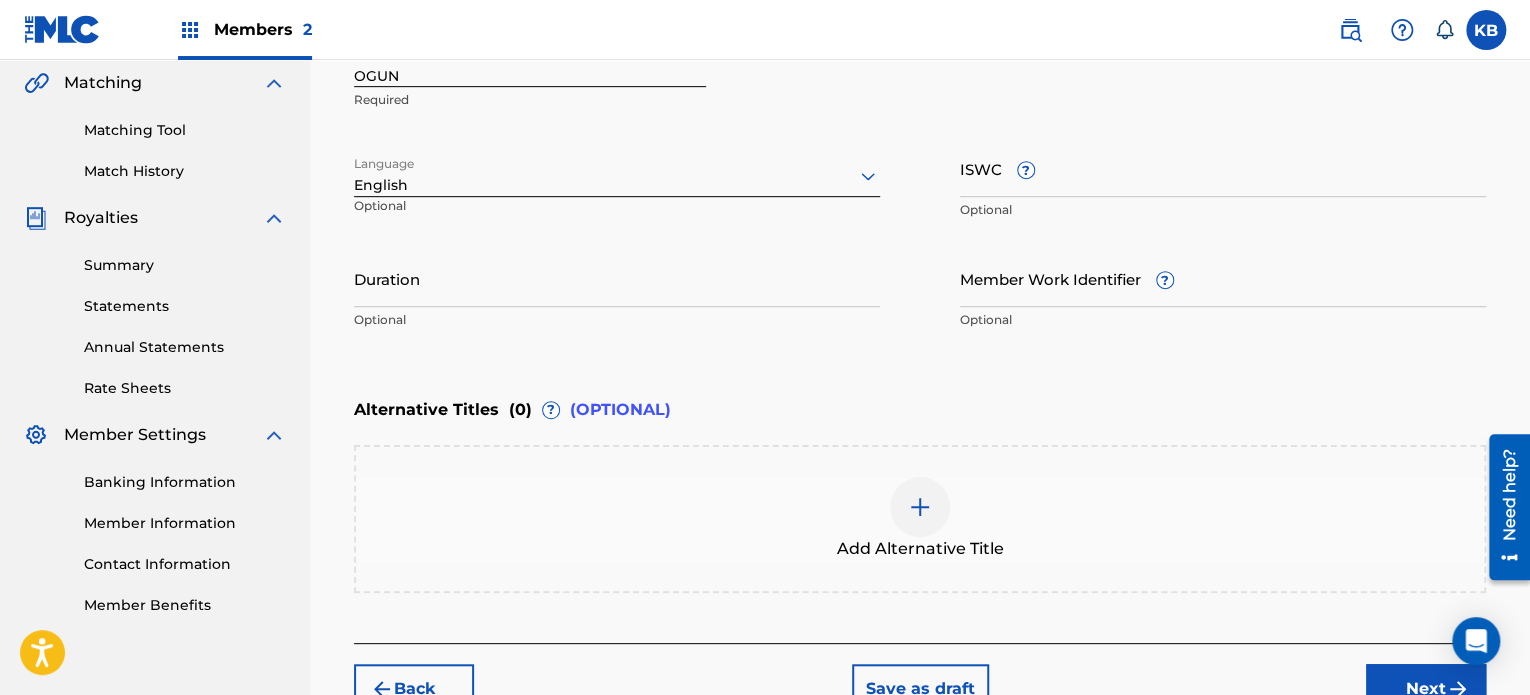 scroll, scrollTop: 467, scrollLeft: 0, axis: vertical 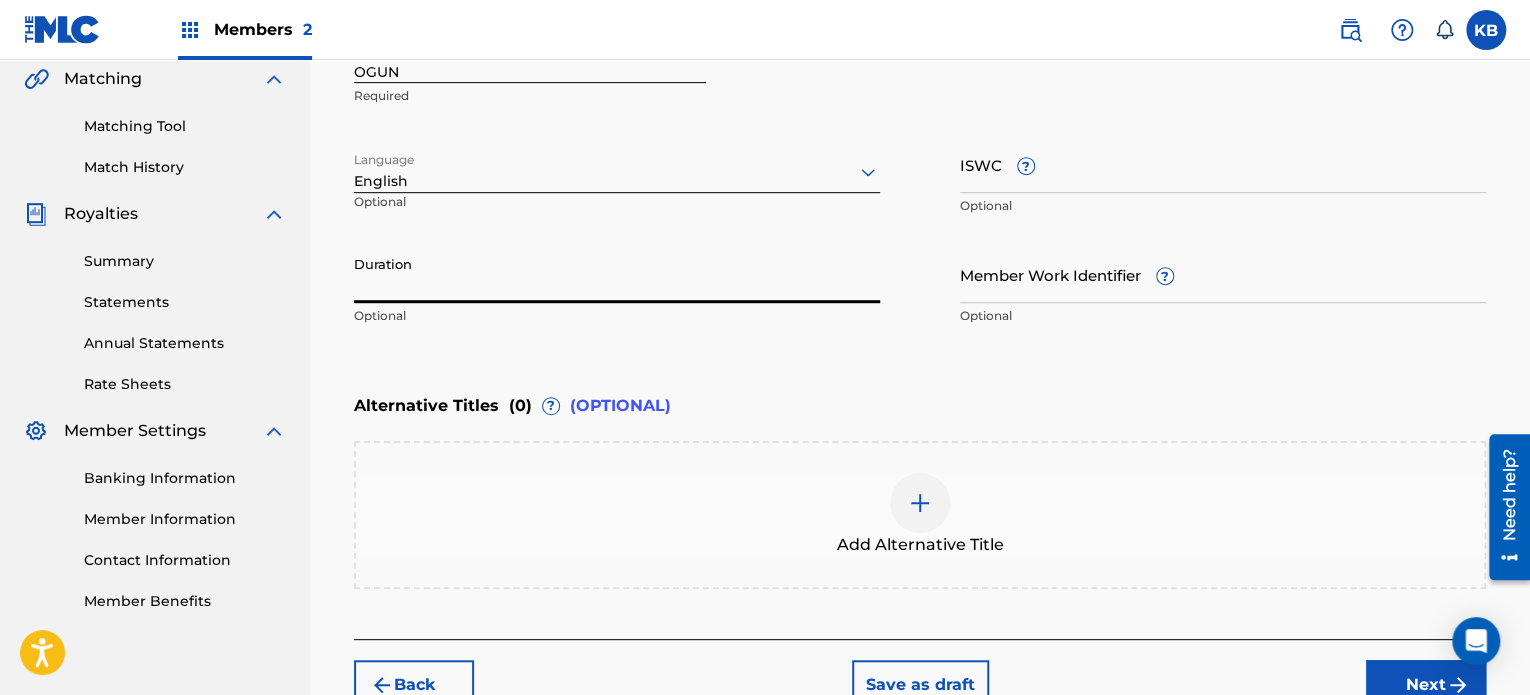 click on "Duration" at bounding box center (617, 274) 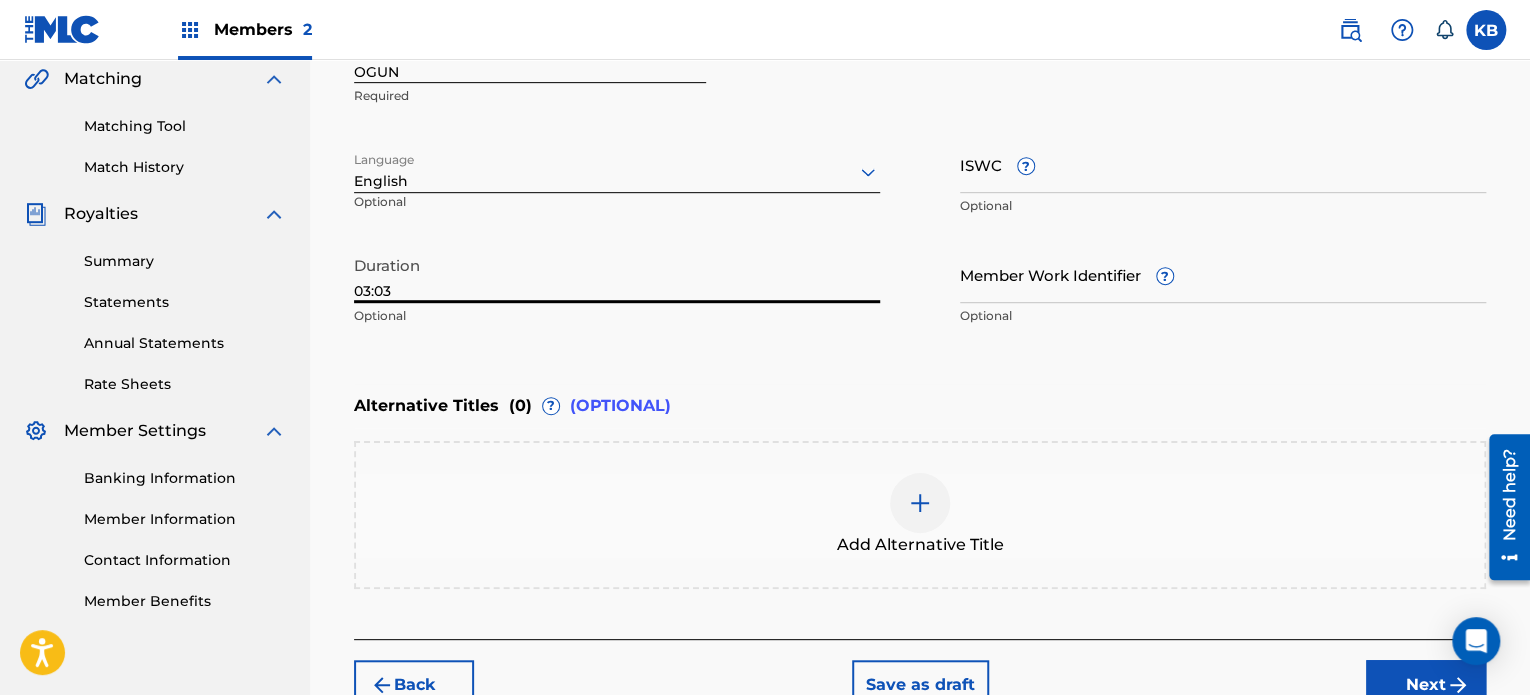 type on "03:03" 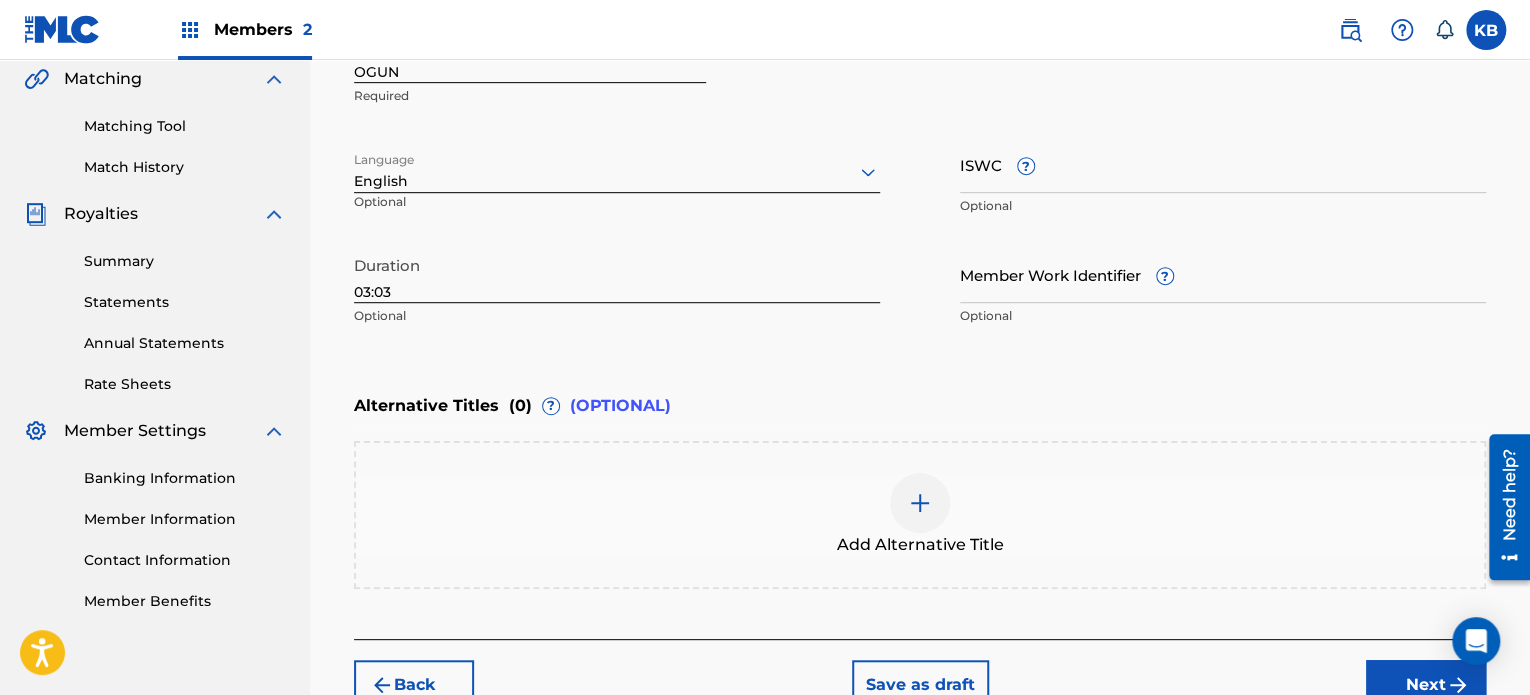 click on "Back Save as draft Next" at bounding box center [920, 674] 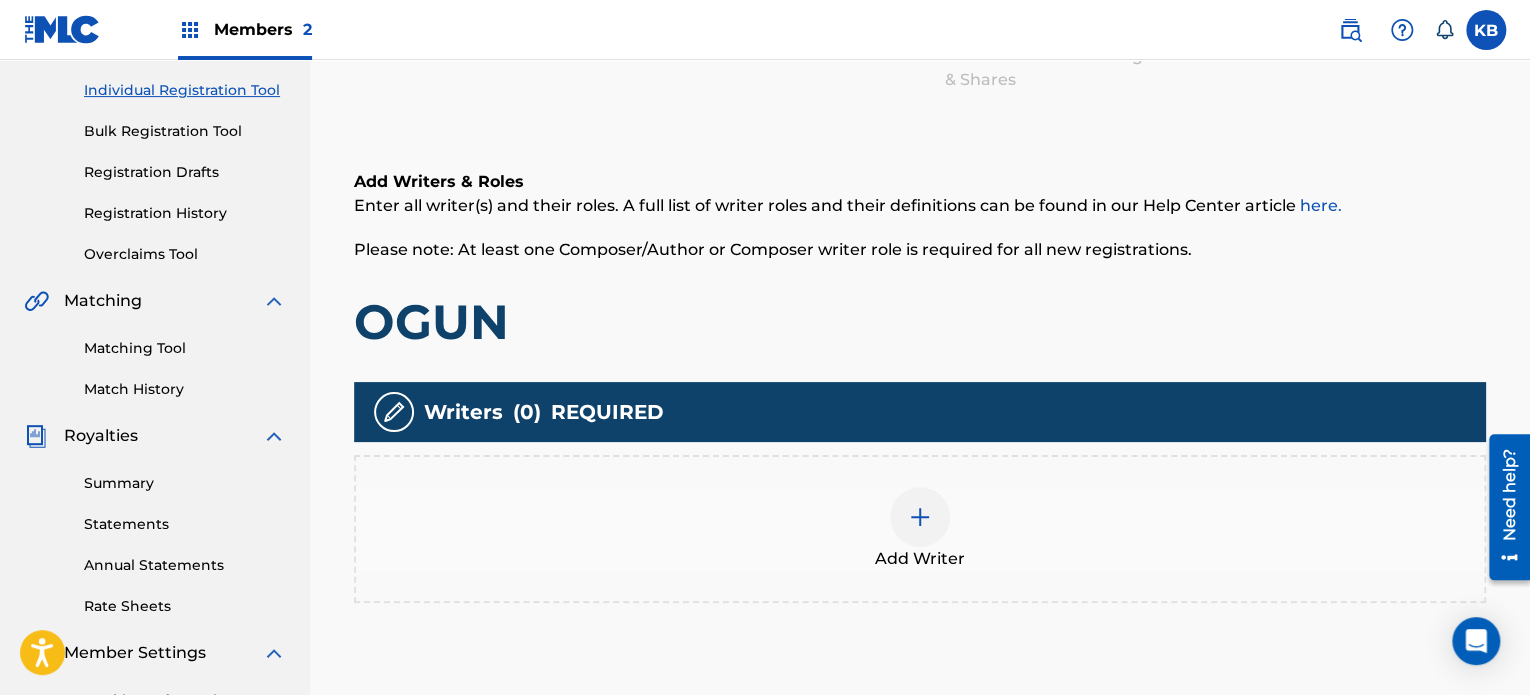 scroll, scrollTop: 247, scrollLeft: 0, axis: vertical 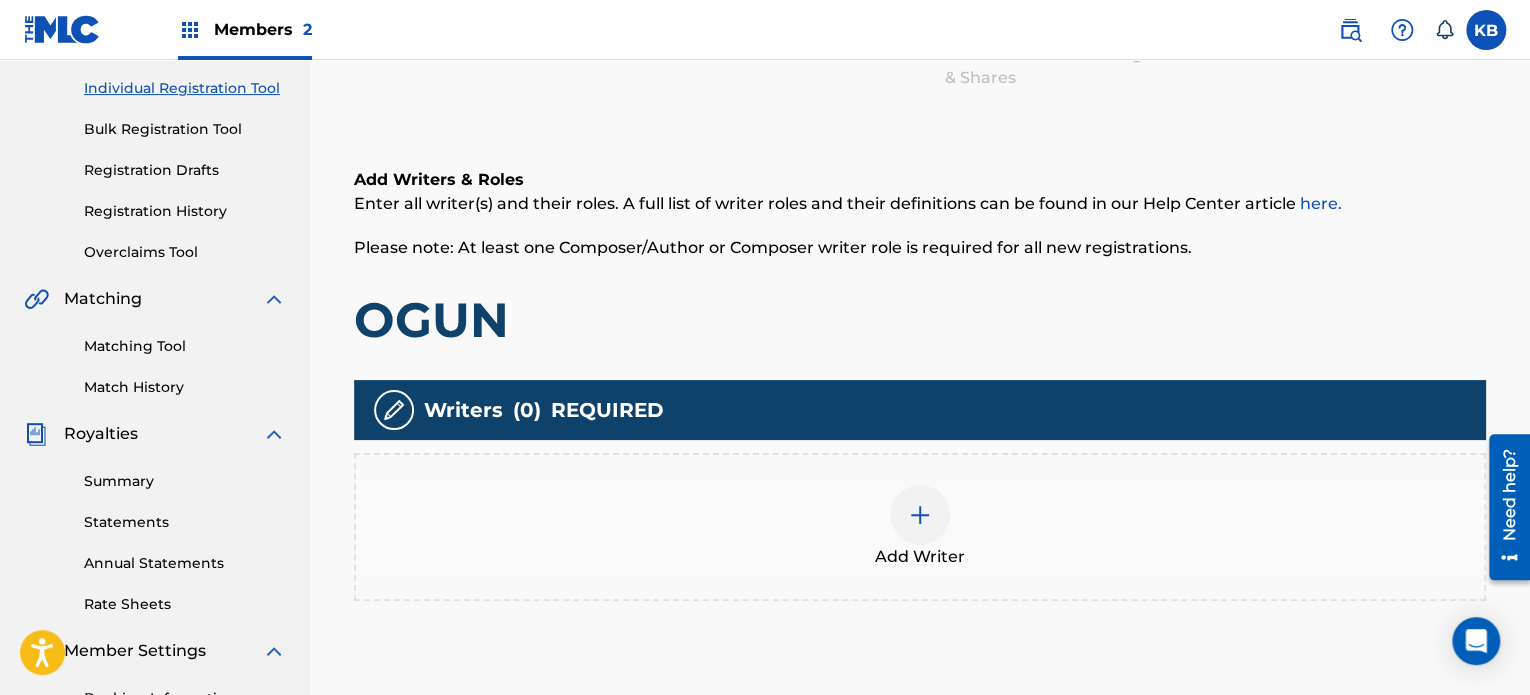 click on "Add Writer" at bounding box center (920, 527) 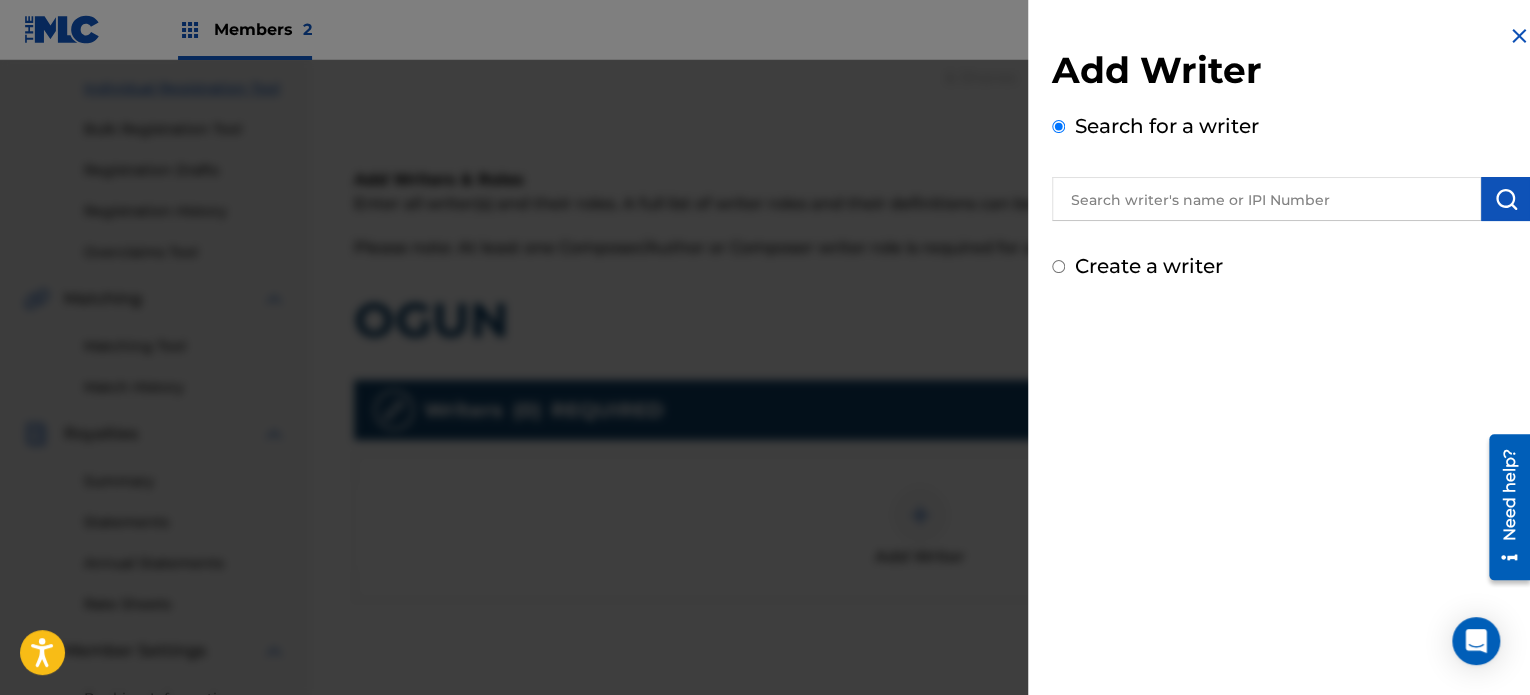click at bounding box center [1266, 199] 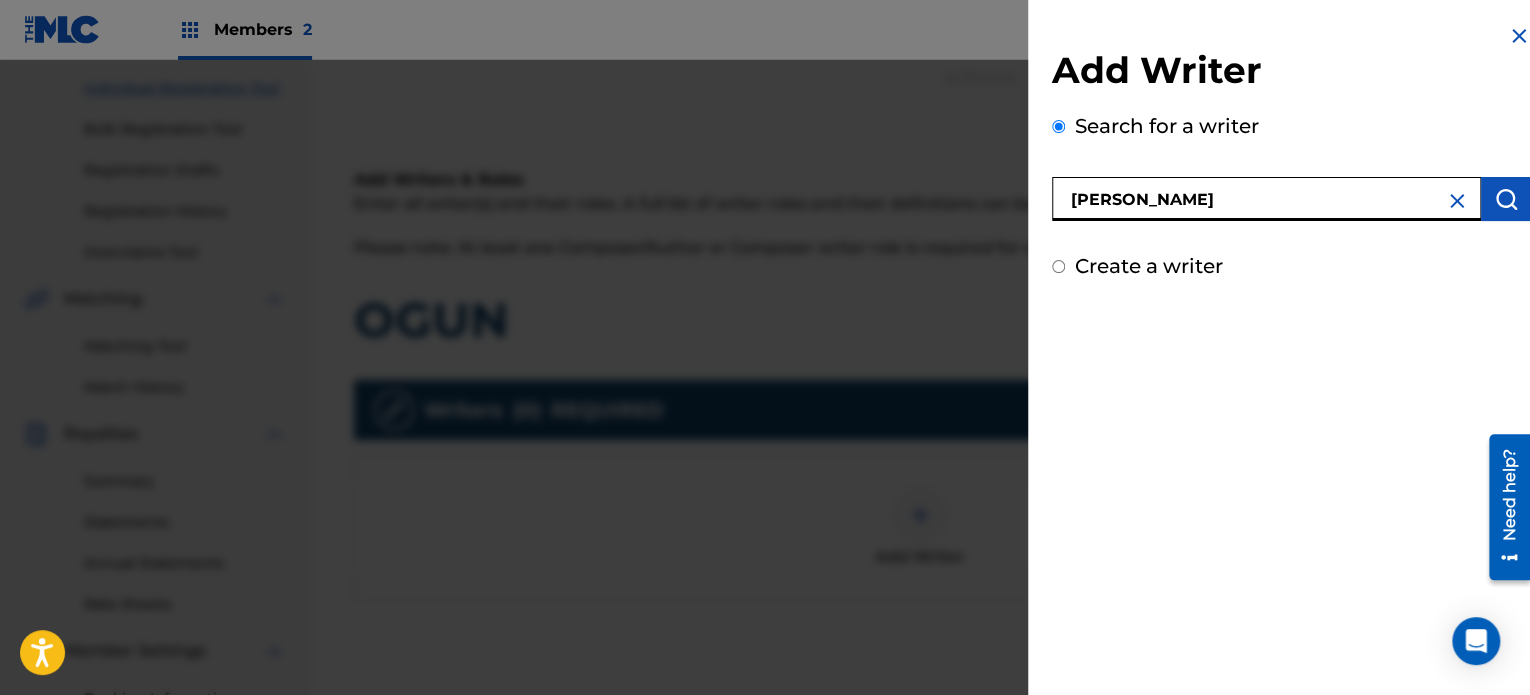 type on "[PERSON_NAME]" 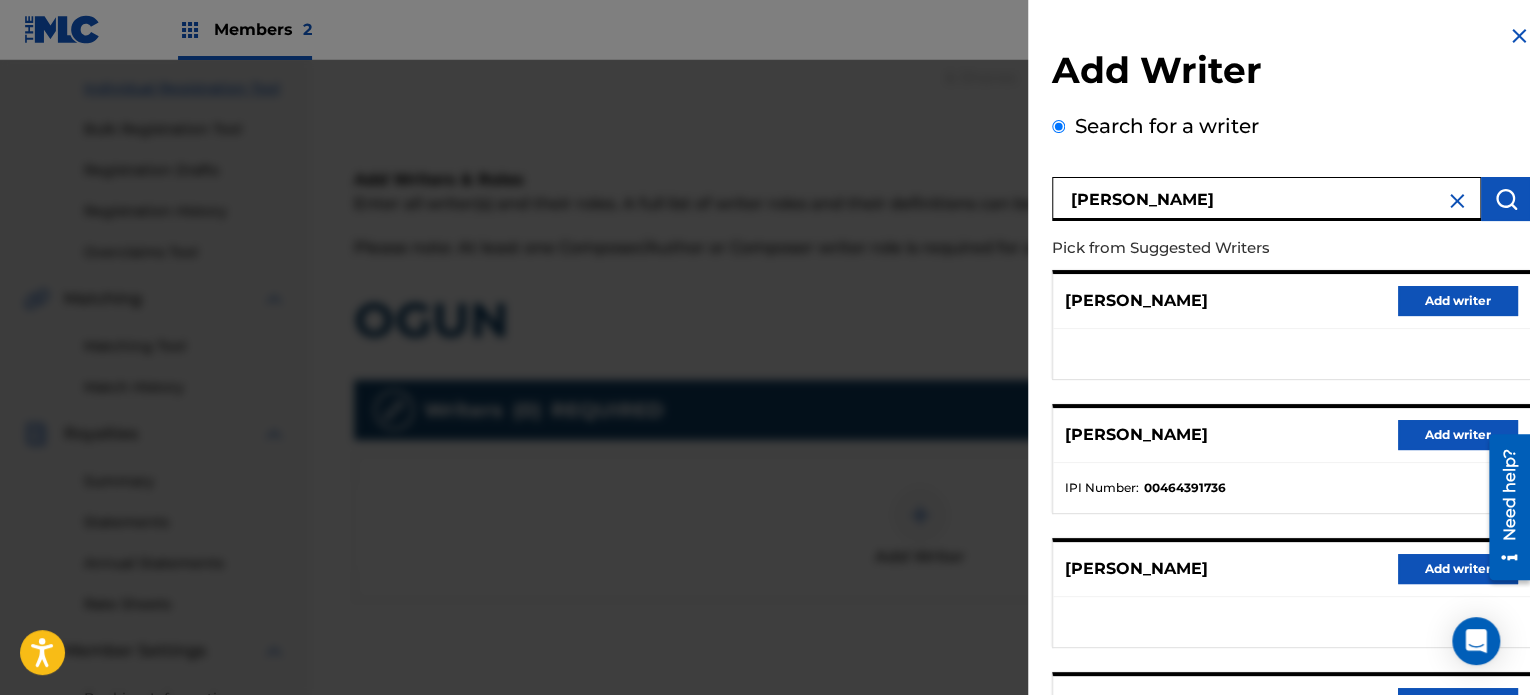 click on "Add writer" at bounding box center [1458, 435] 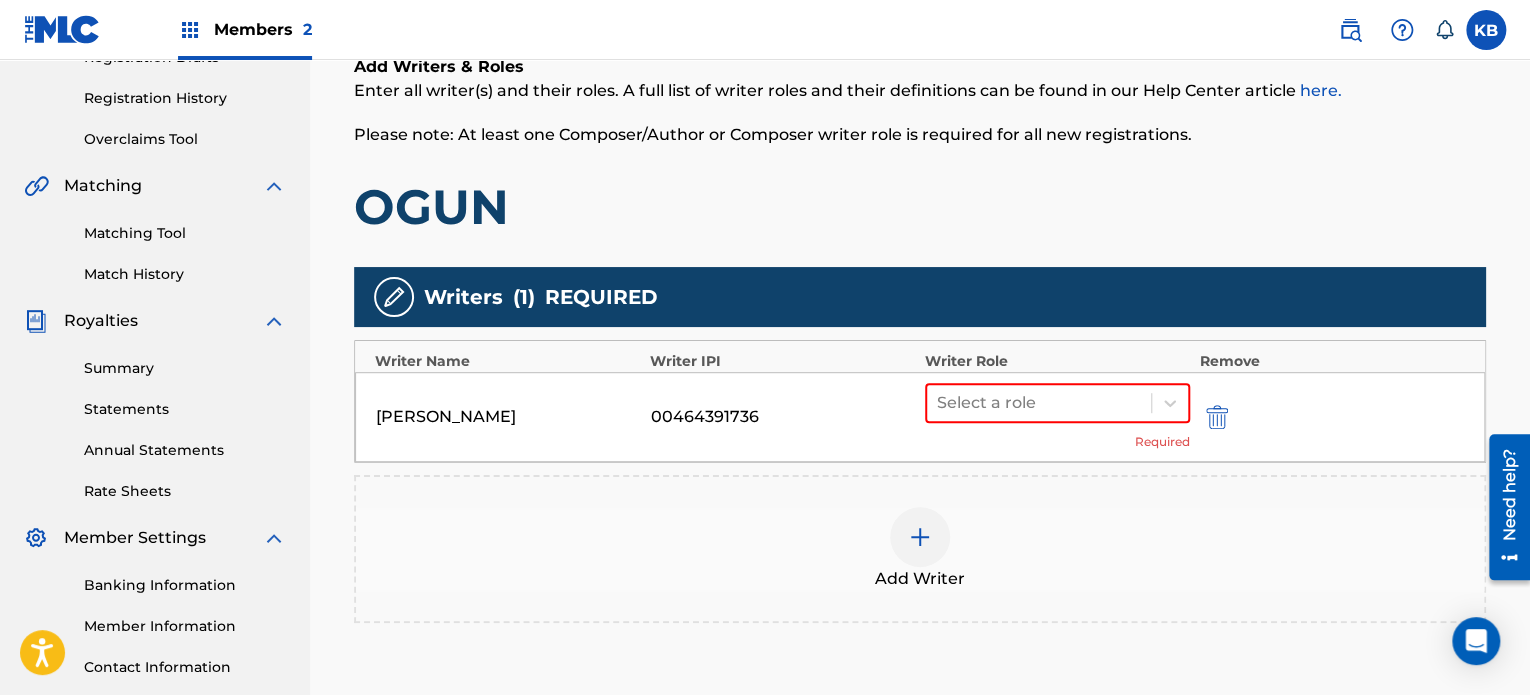 scroll, scrollTop: 420, scrollLeft: 0, axis: vertical 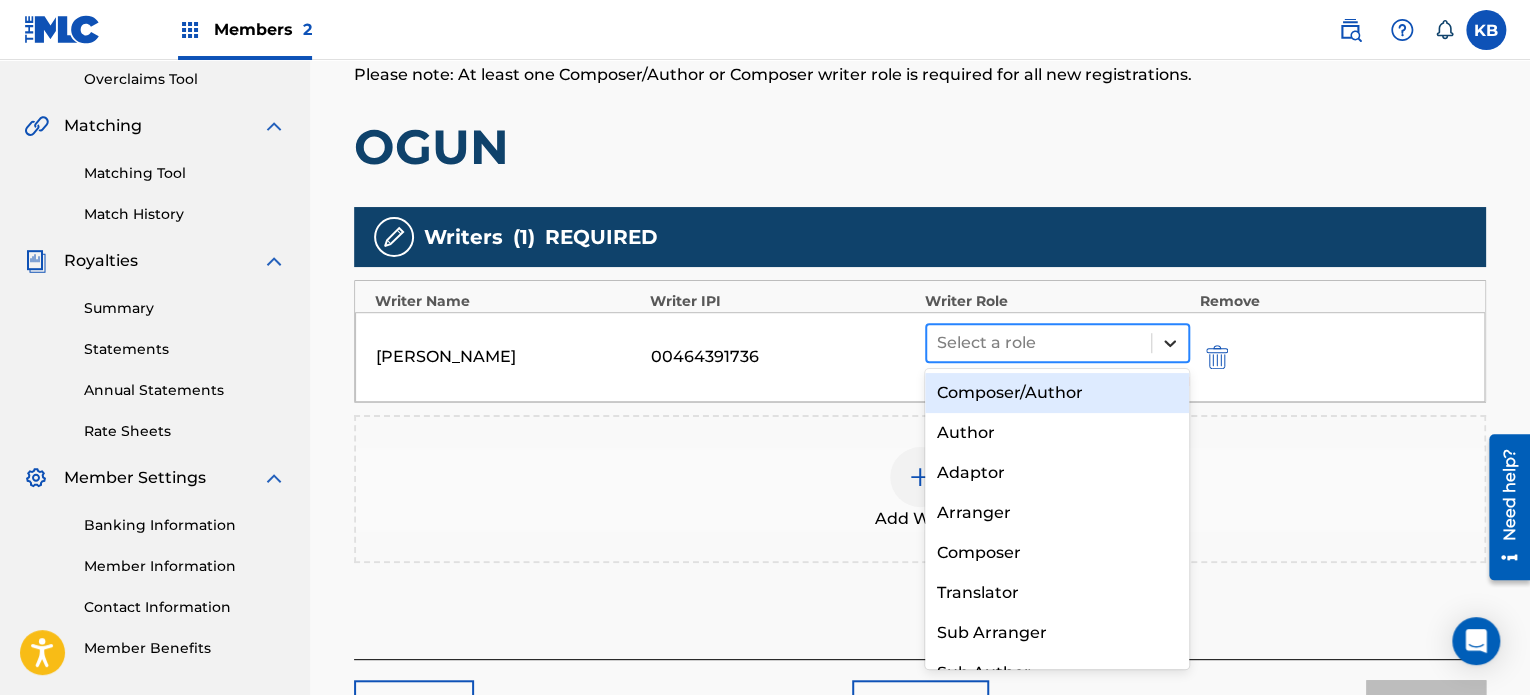 click at bounding box center [1170, 343] 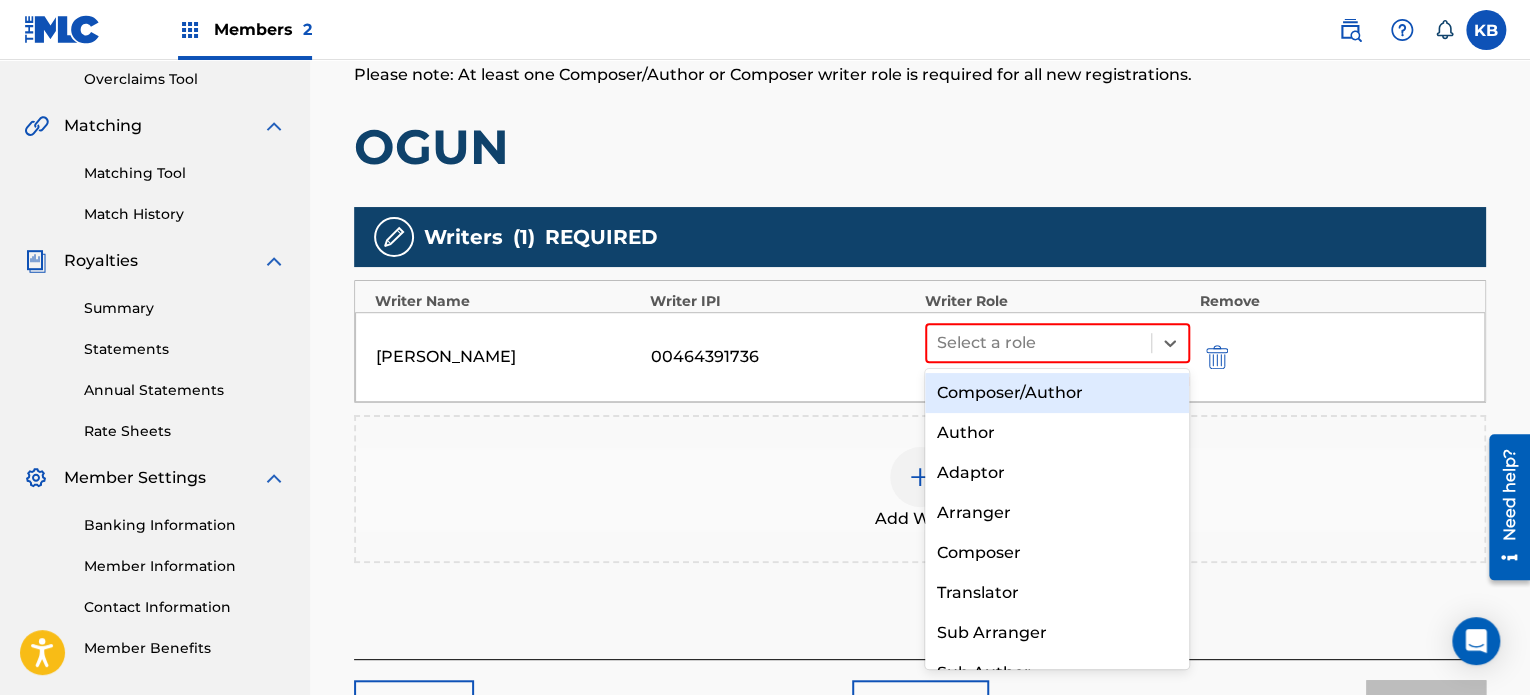click on "Composer/Author" at bounding box center [1057, 393] 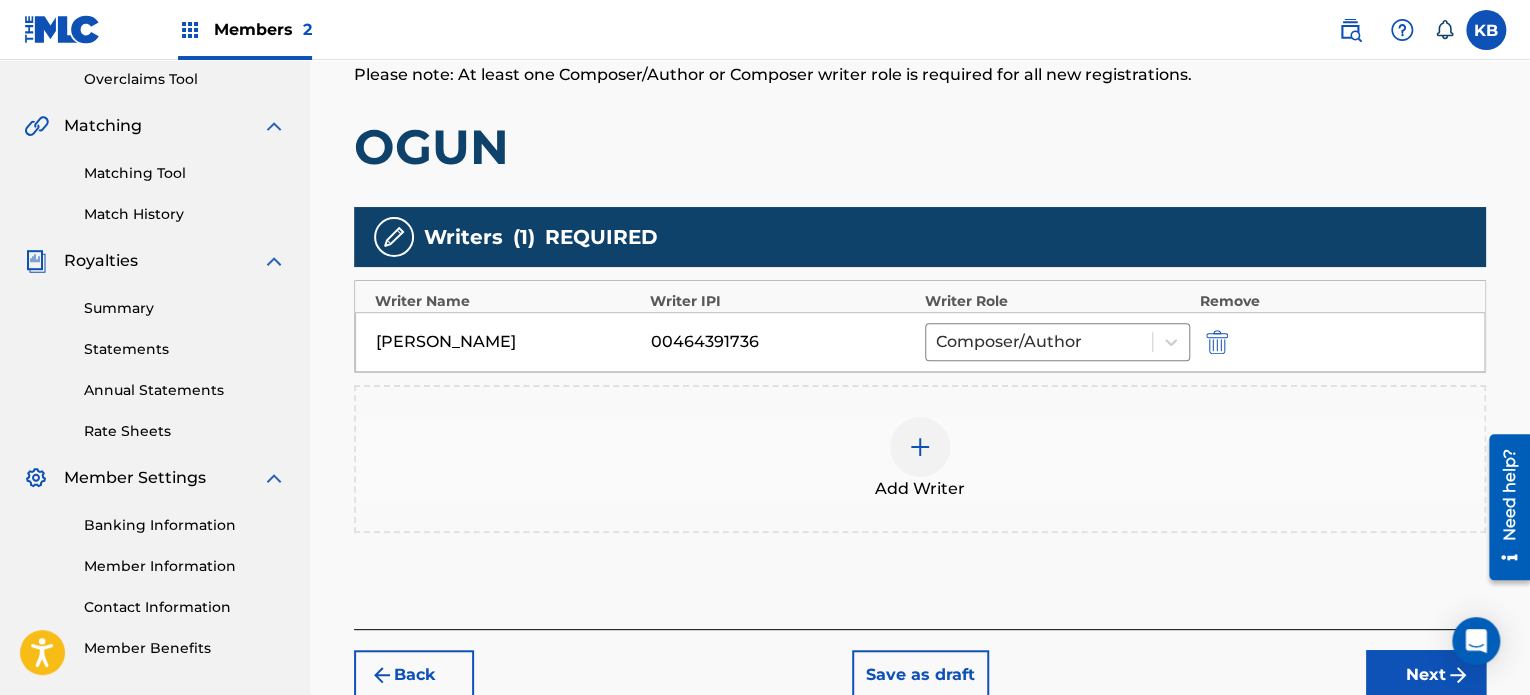 click at bounding box center [920, 447] 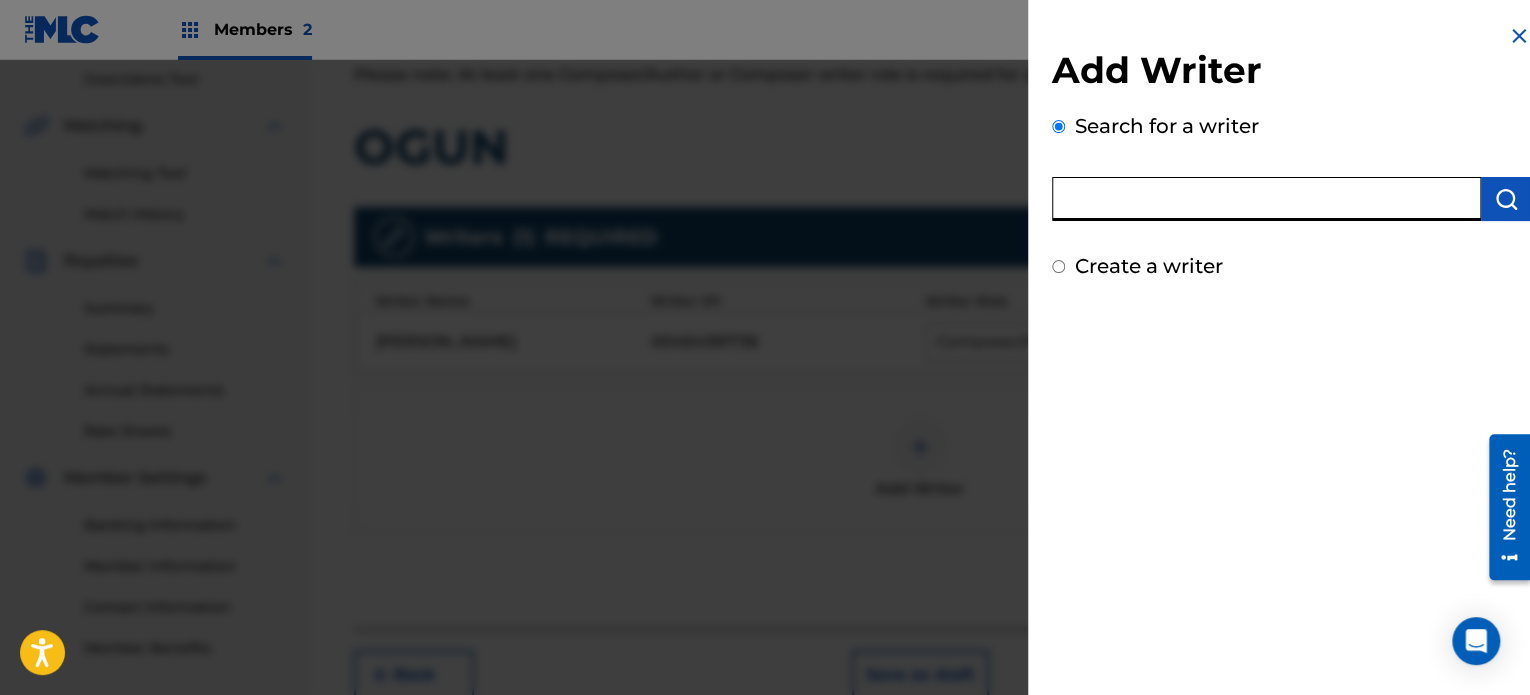 click at bounding box center [1266, 199] 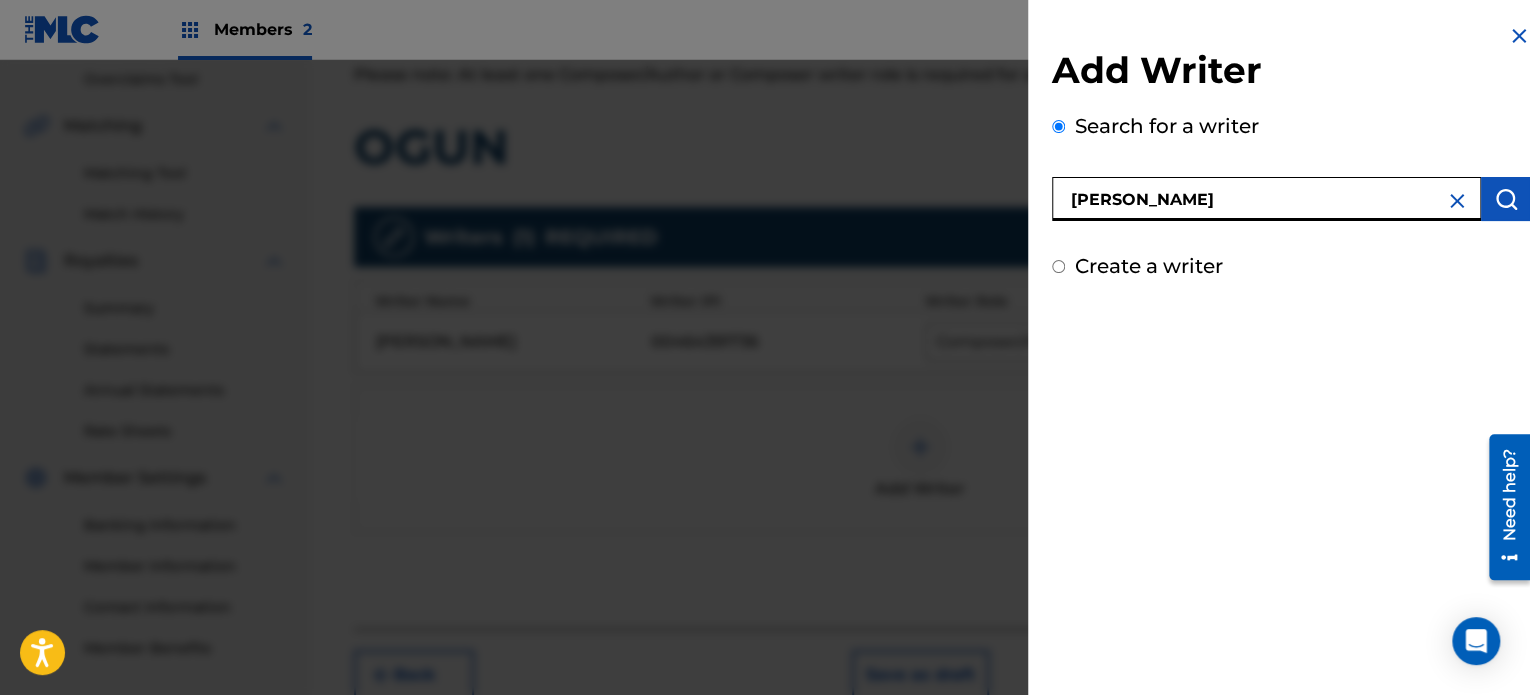 type on "[PERSON_NAME]" 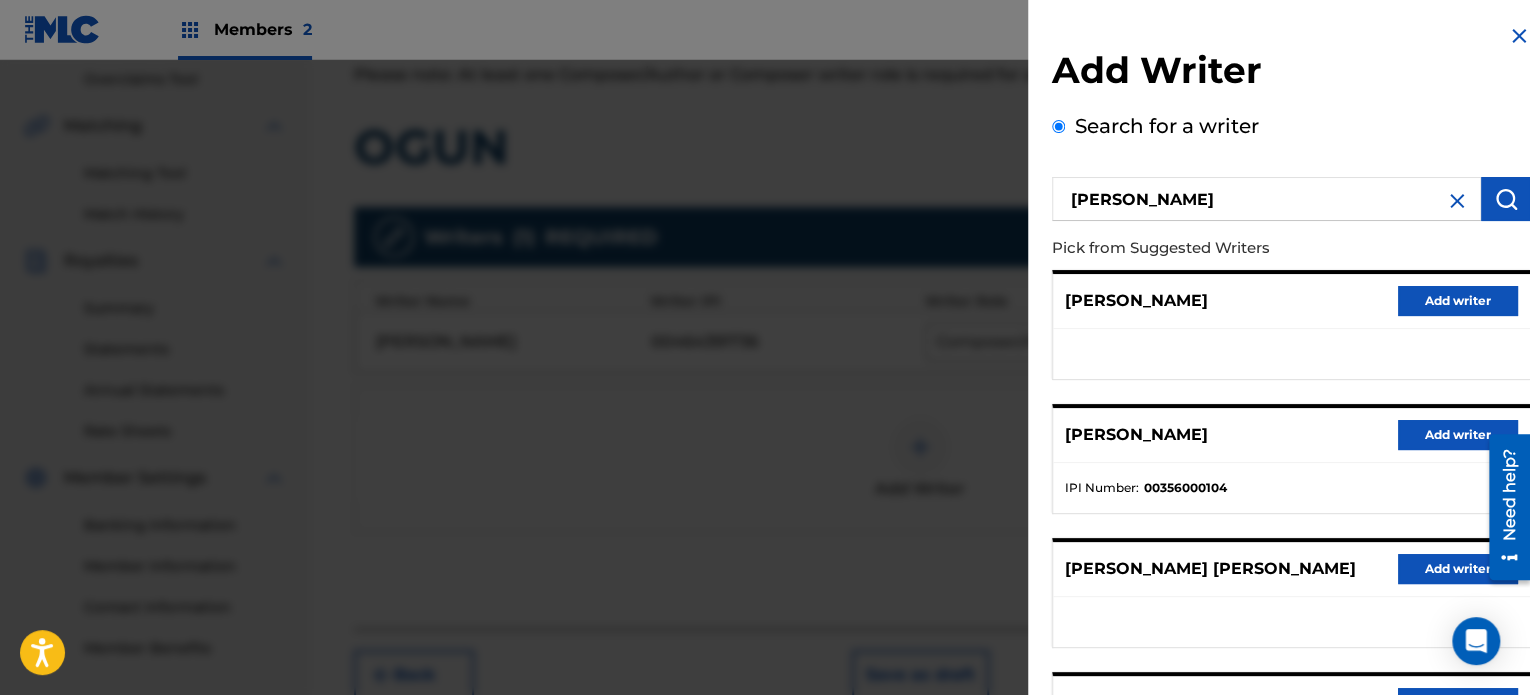 click on "Add writer" at bounding box center [1458, 435] 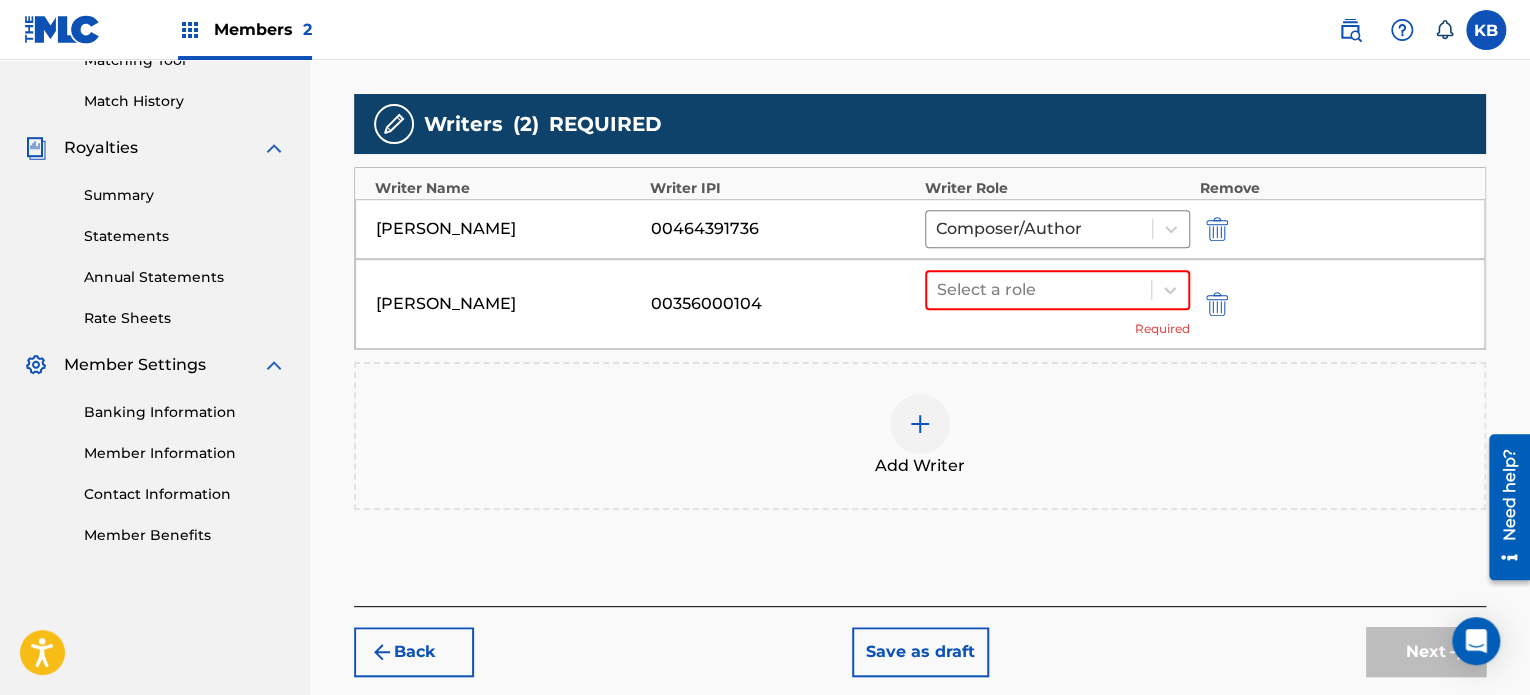 scroll, scrollTop: 547, scrollLeft: 0, axis: vertical 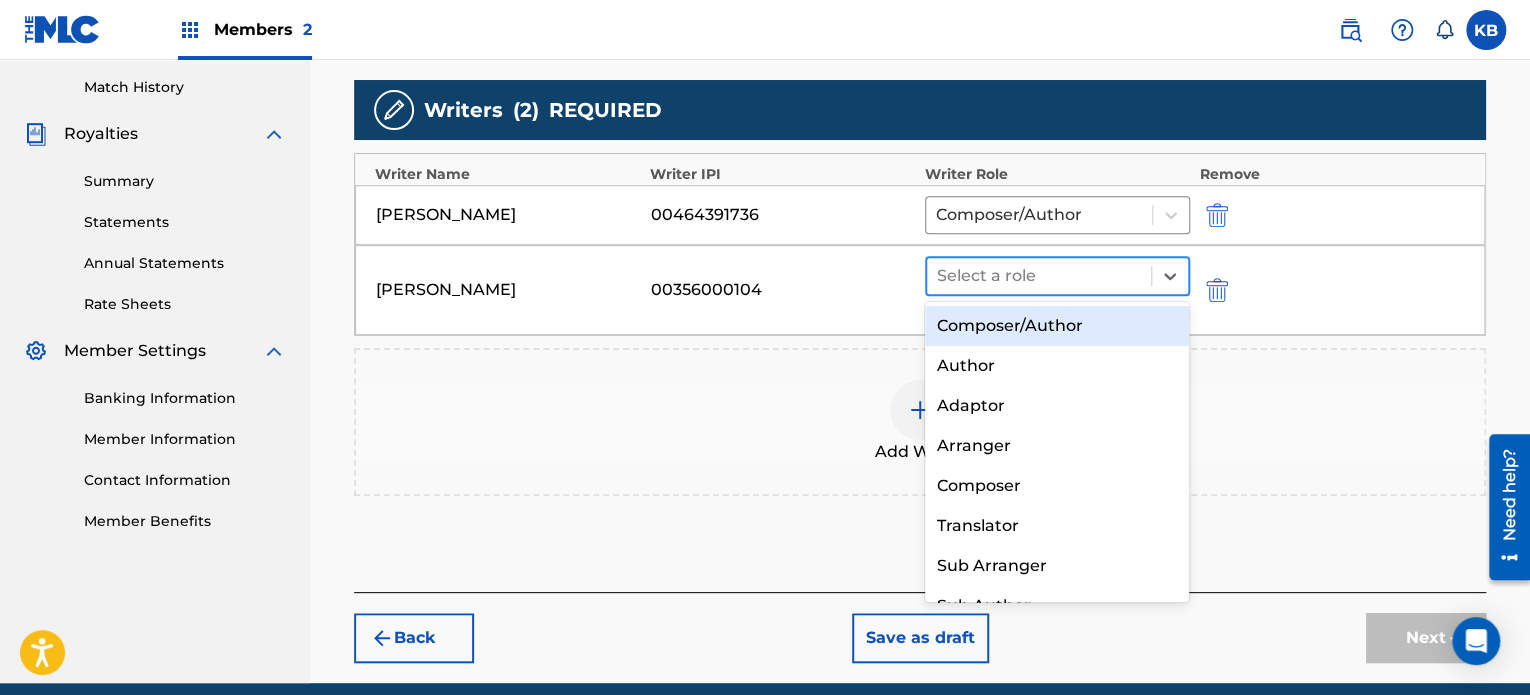 click at bounding box center (1039, 276) 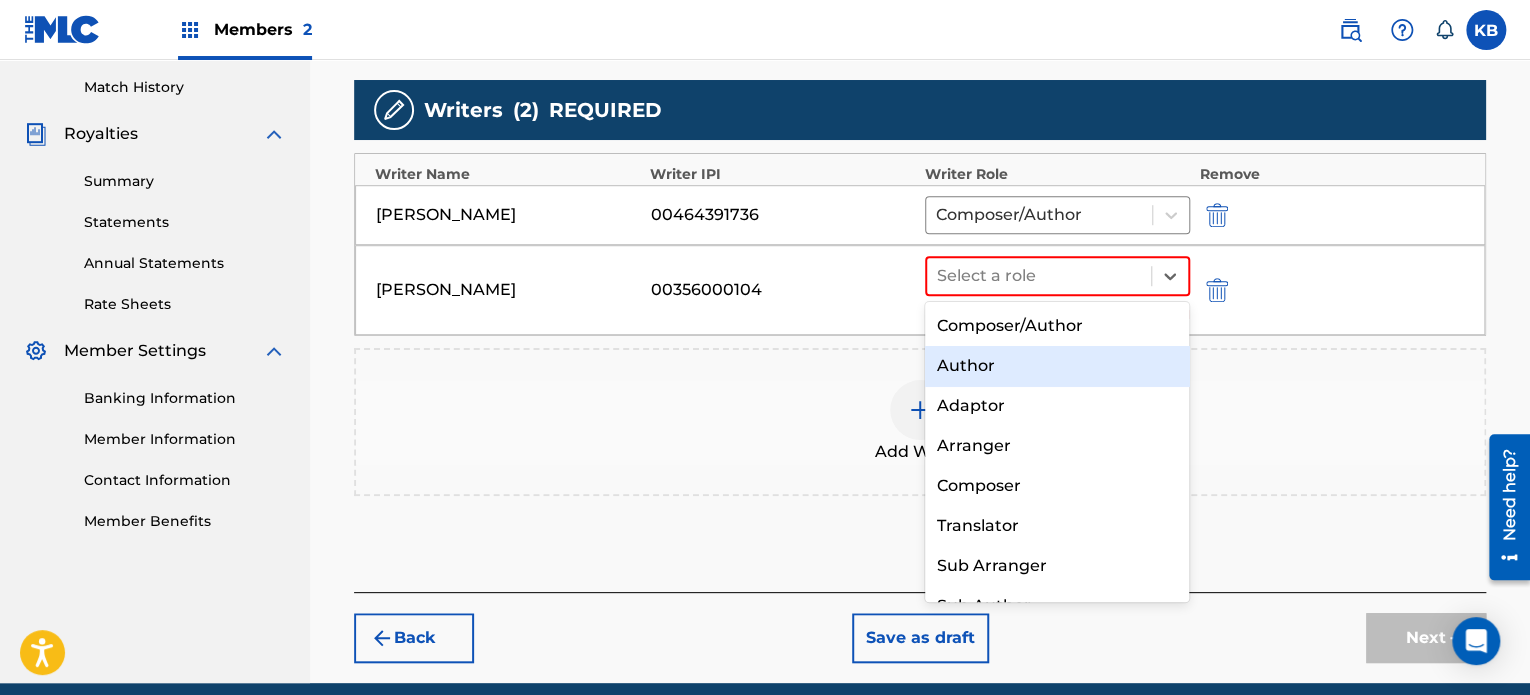 click on "Author" at bounding box center (1057, 366) 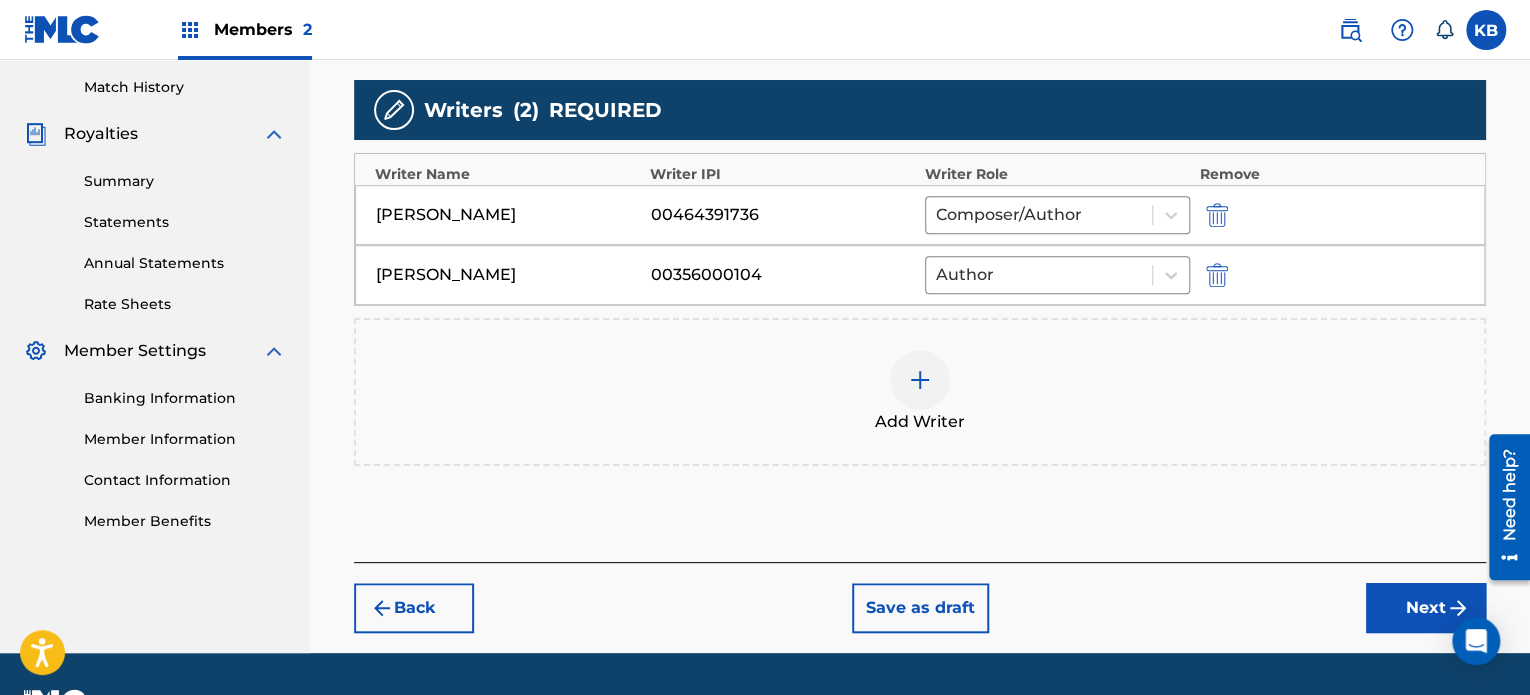 click on "Next" at bounding box center [1426, 608] 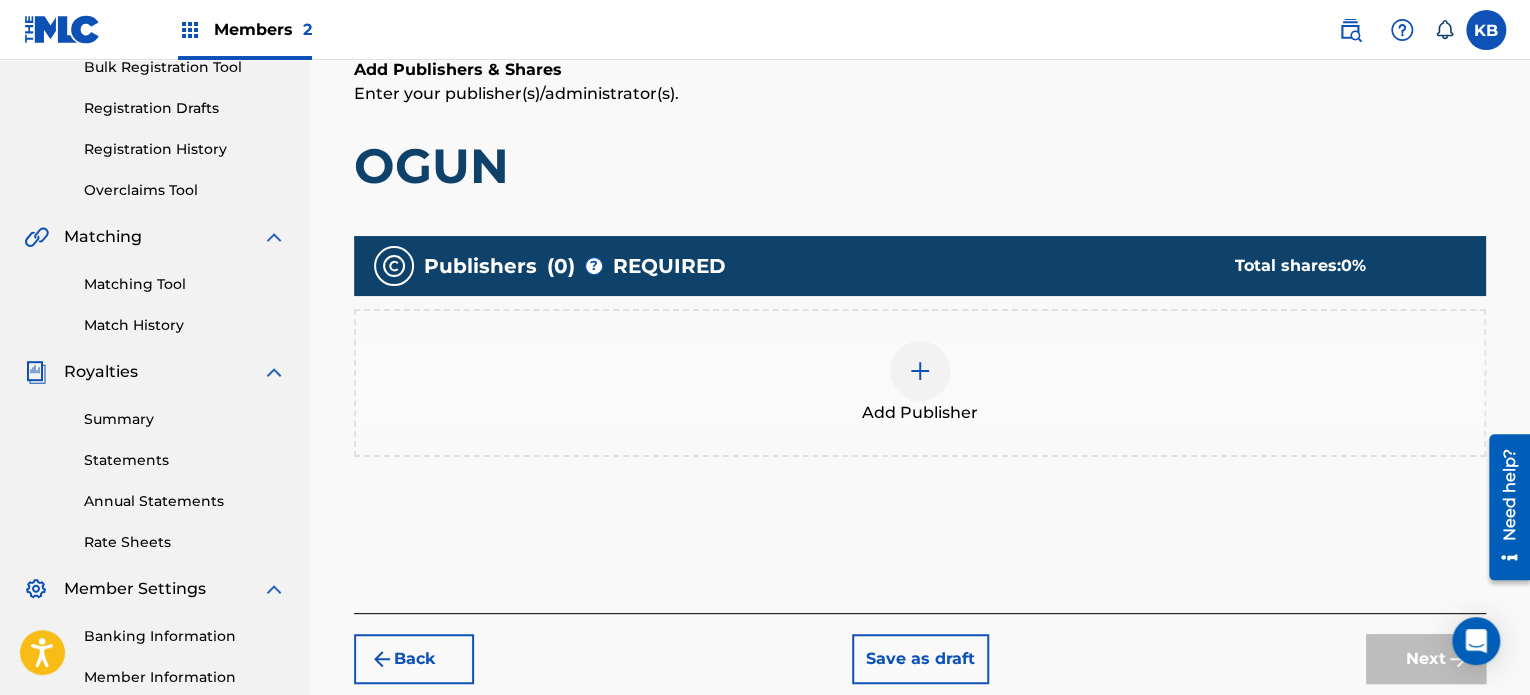 scroll, scrollTop: 317, scrollLeft: 0, axis: vertical 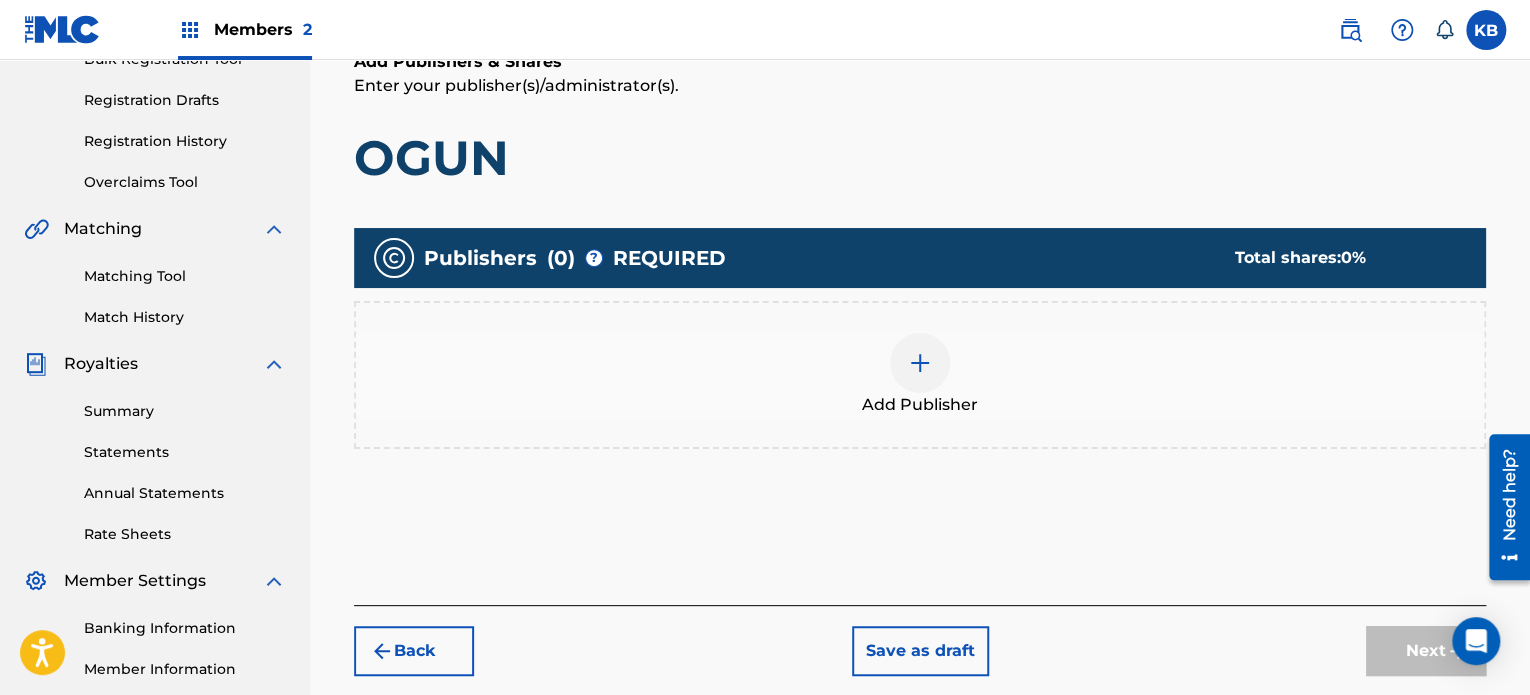 click at bounding box center (920, 363) 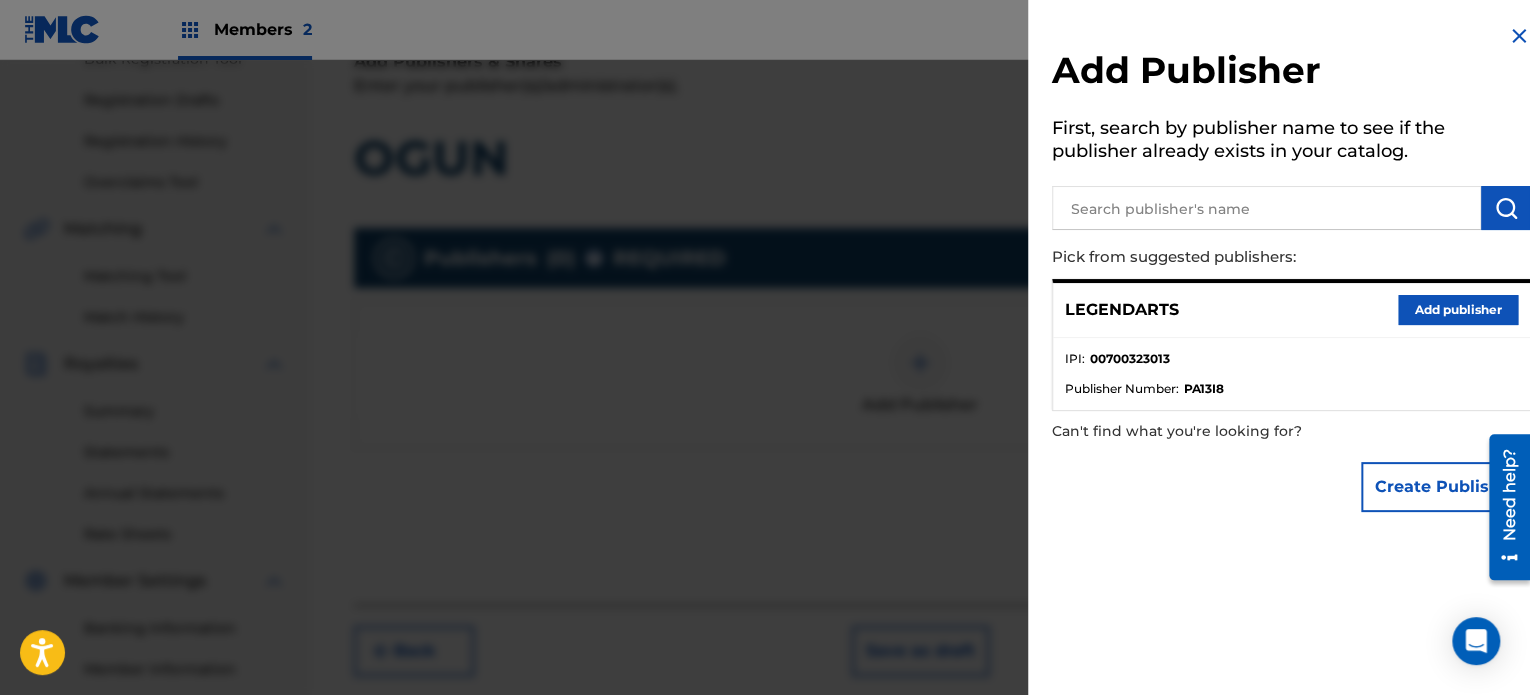 click on "Add publisher" at bounding box center (1458, 310) 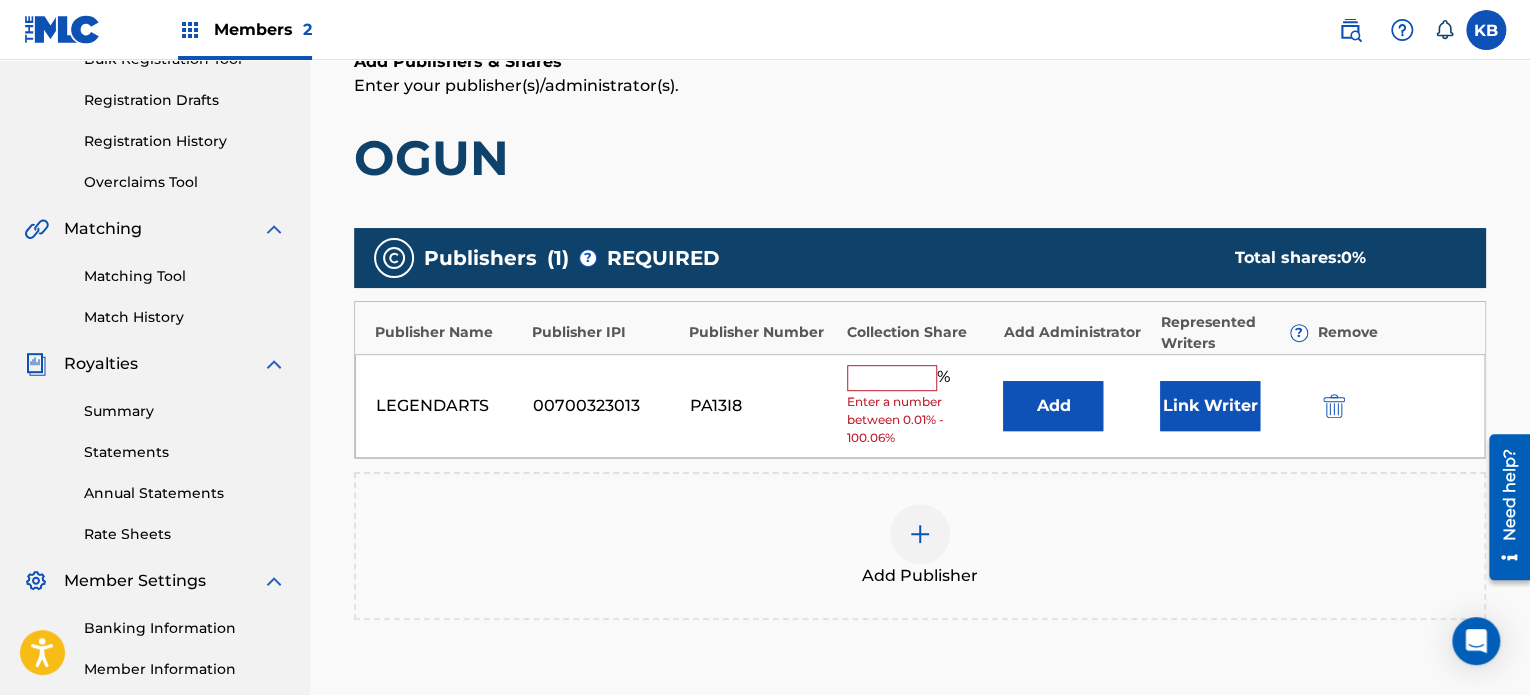 click at bounding box center (892, 378) 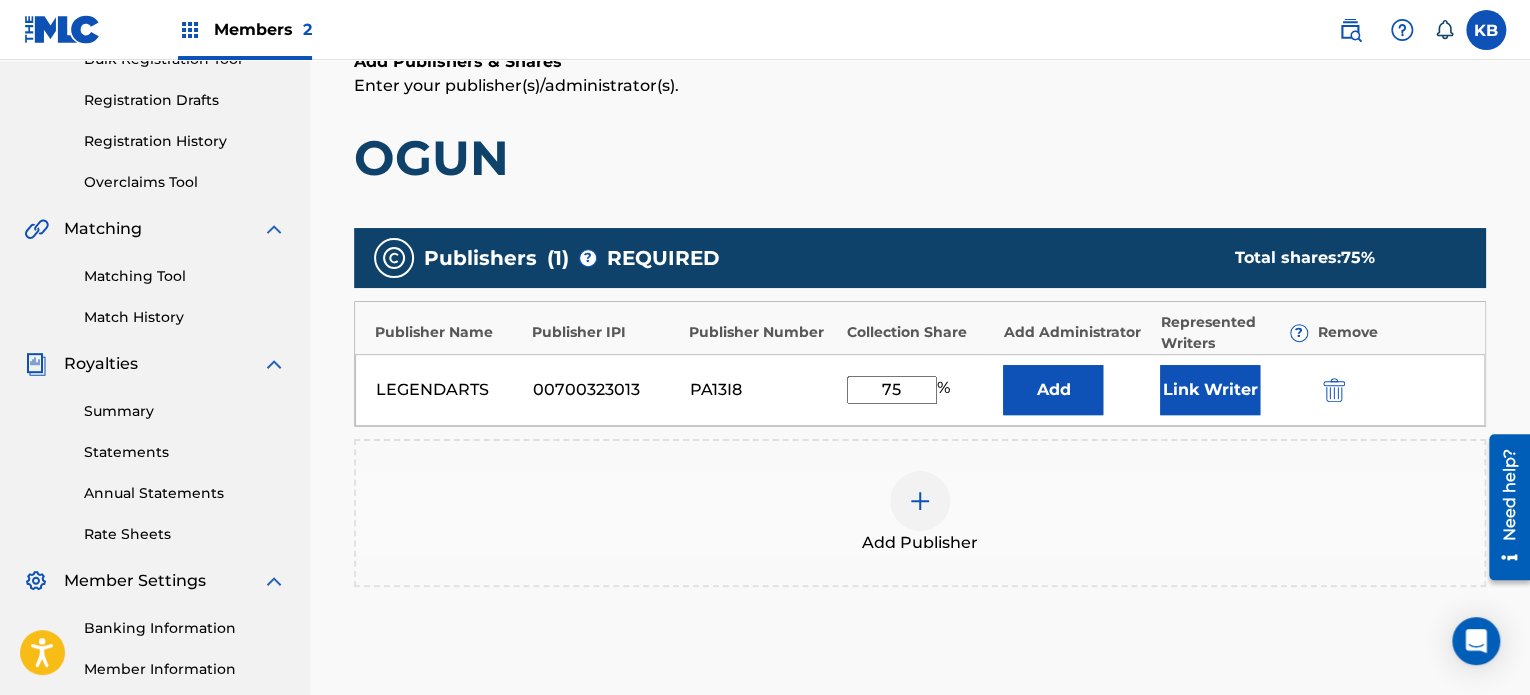 type on "75" 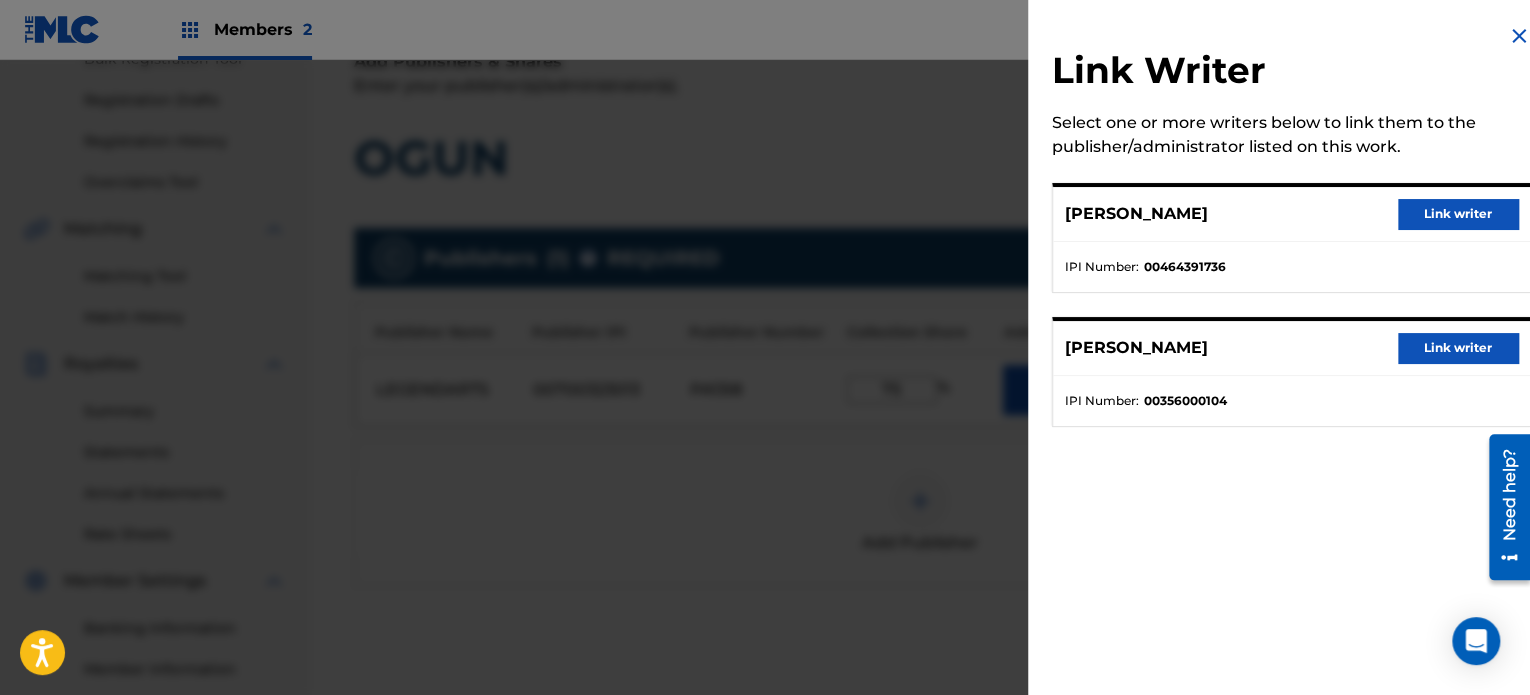 click on "Link writer" at bounding box center (1458, 214) 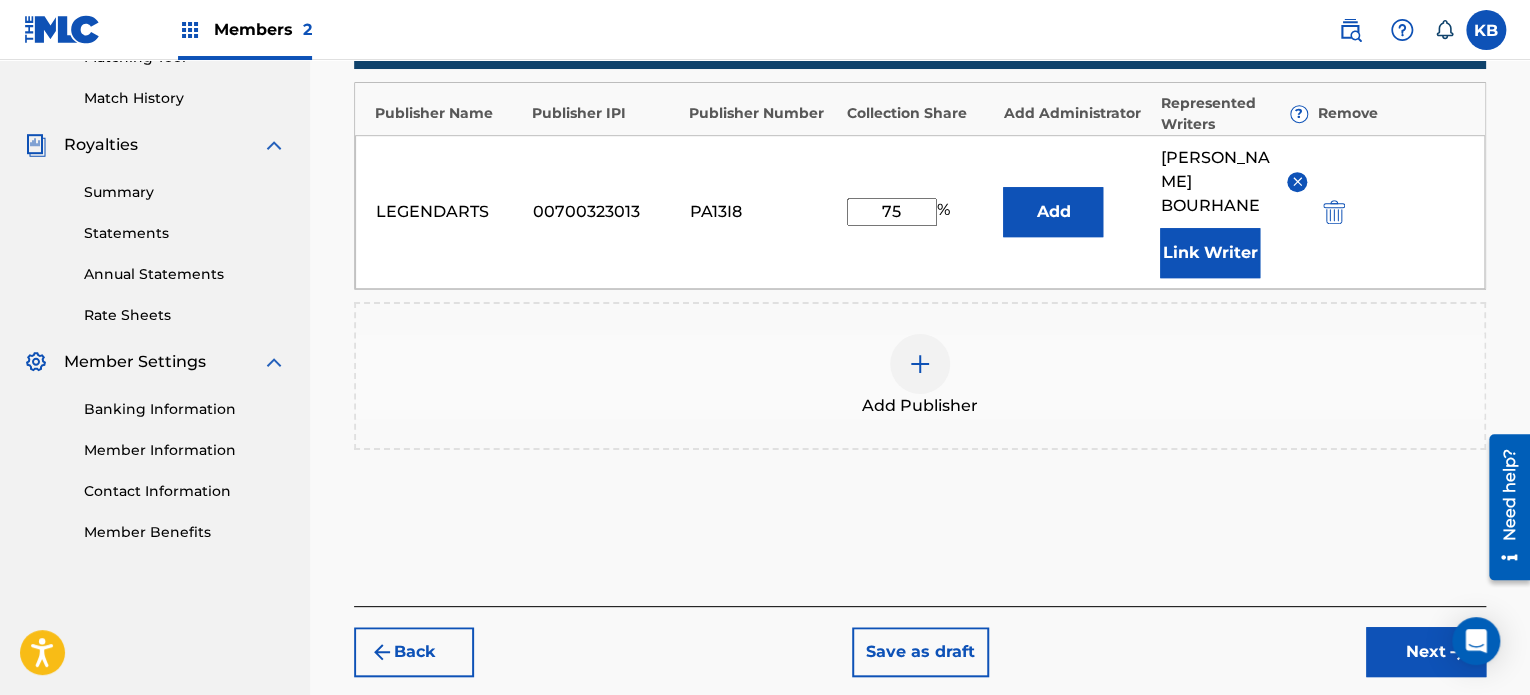 scroll, scrollTop: 537, scrollLeft: 0, axis: vertical 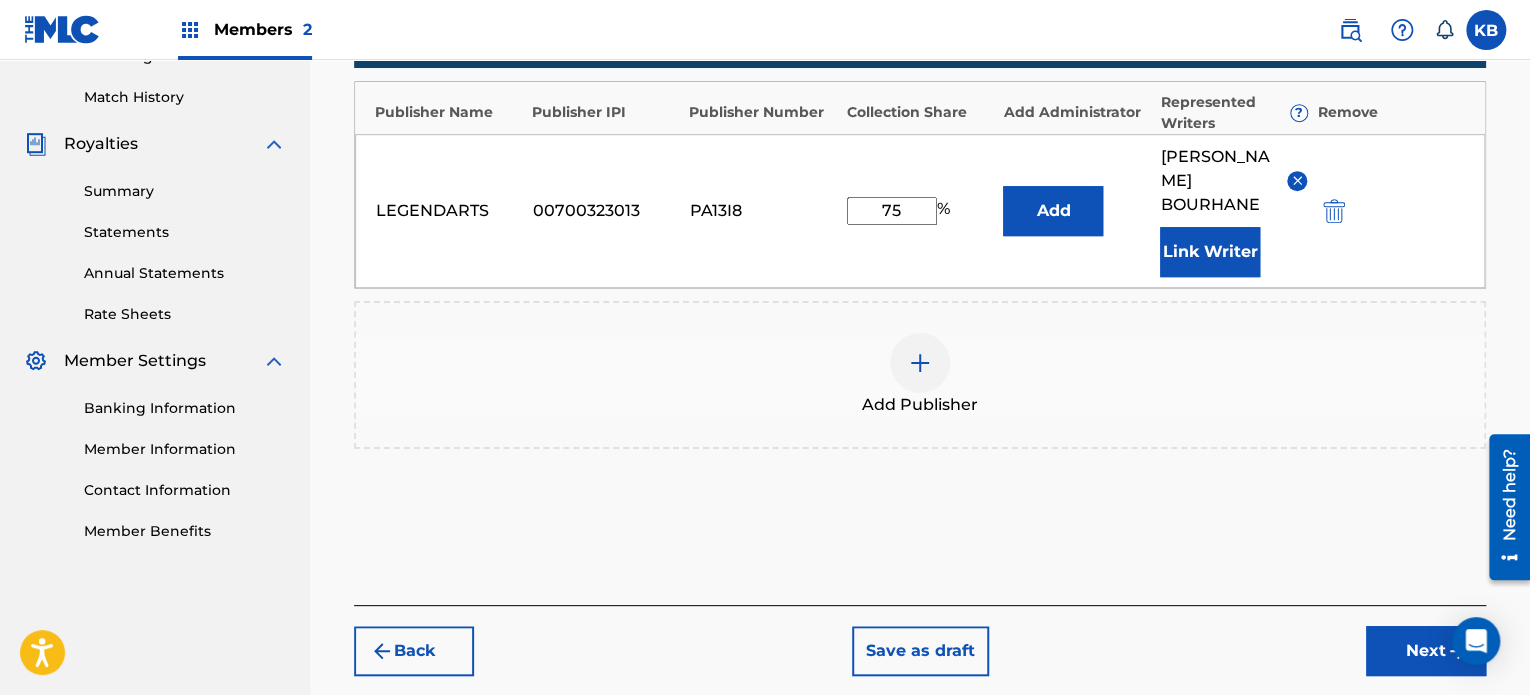 click at bounding box center [920, 363] 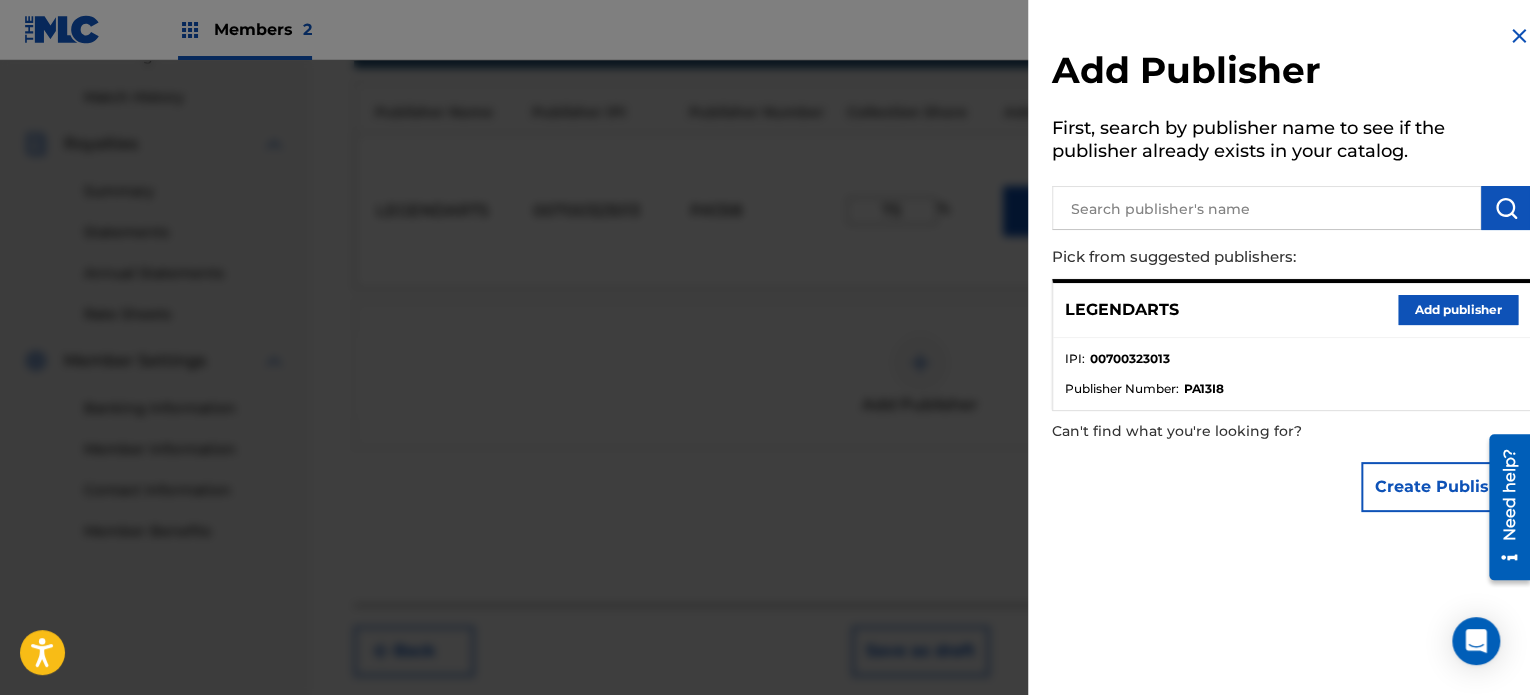 click at bounding box center [1266, 208] 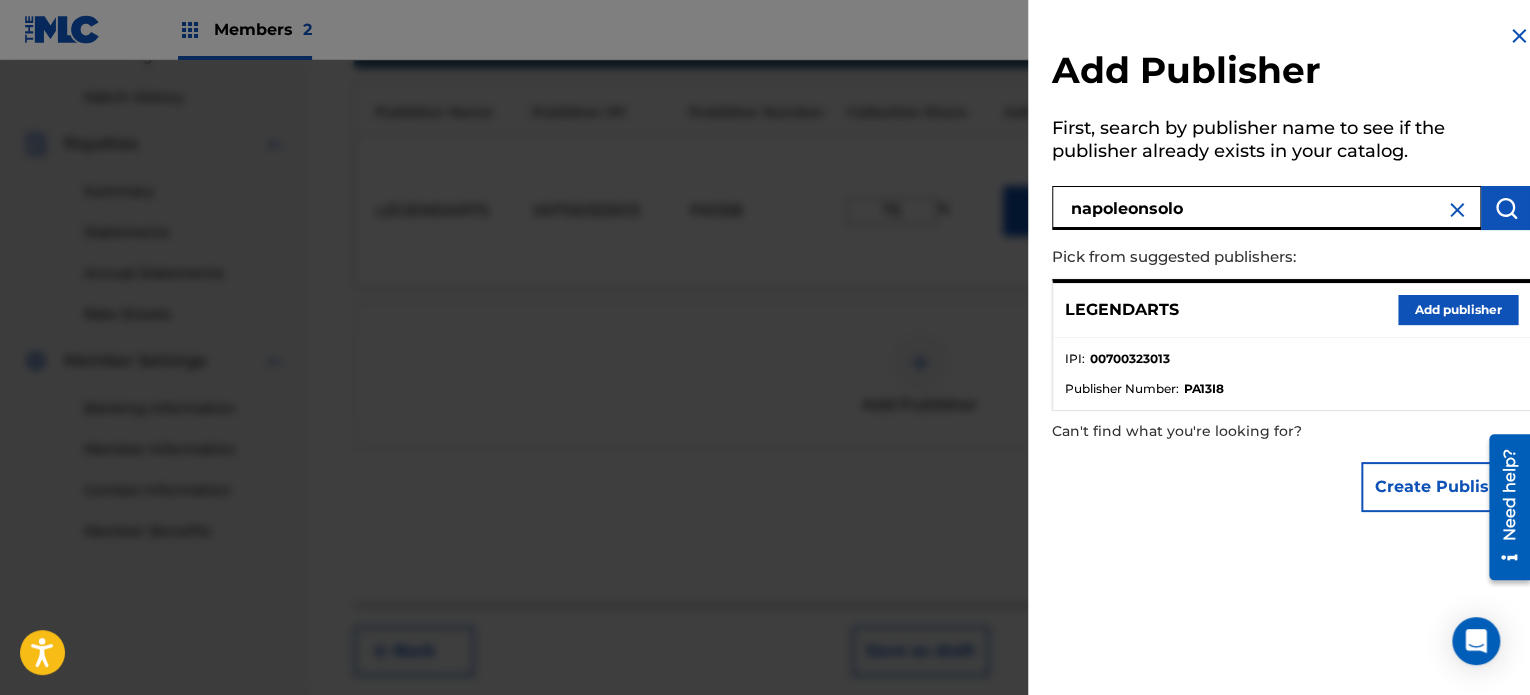 type on "napoleonsolo" 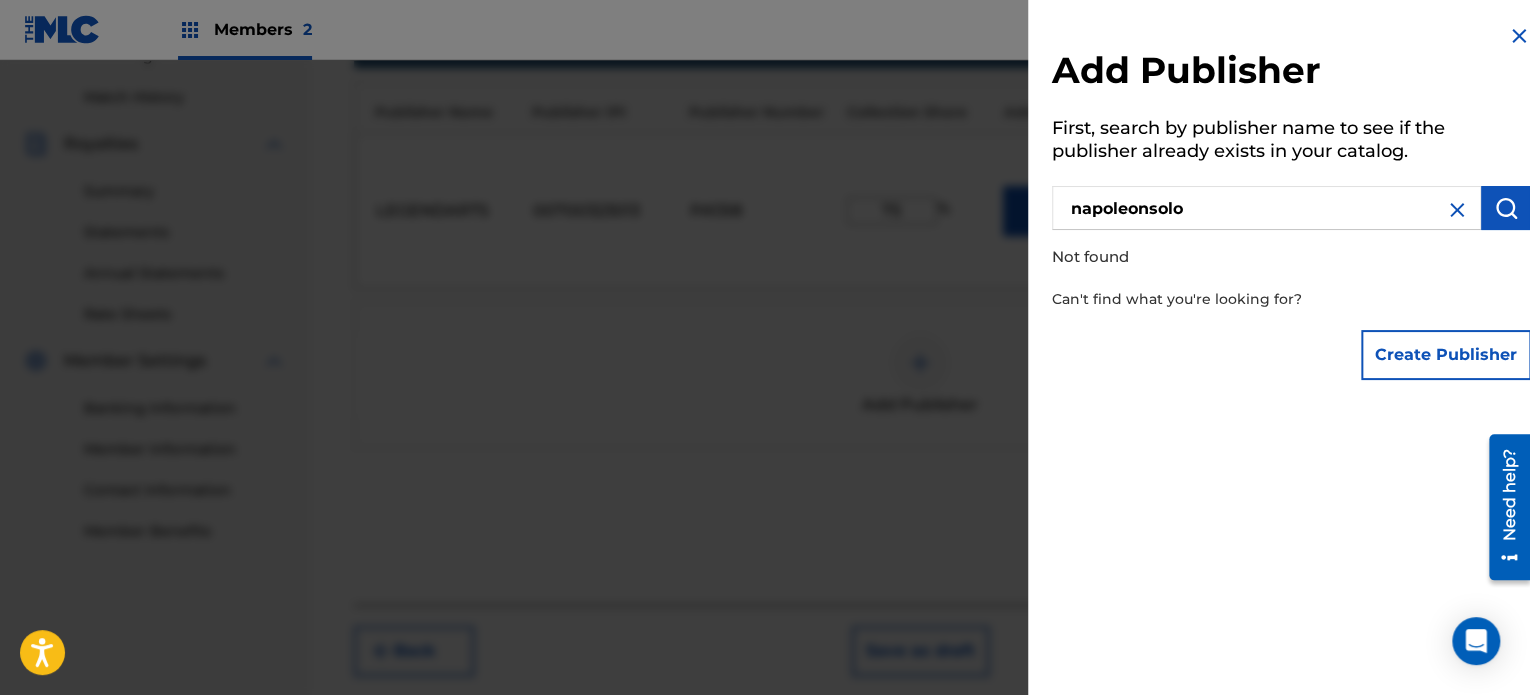 click on "Create Publisher" at bounding box center [1446, 355] 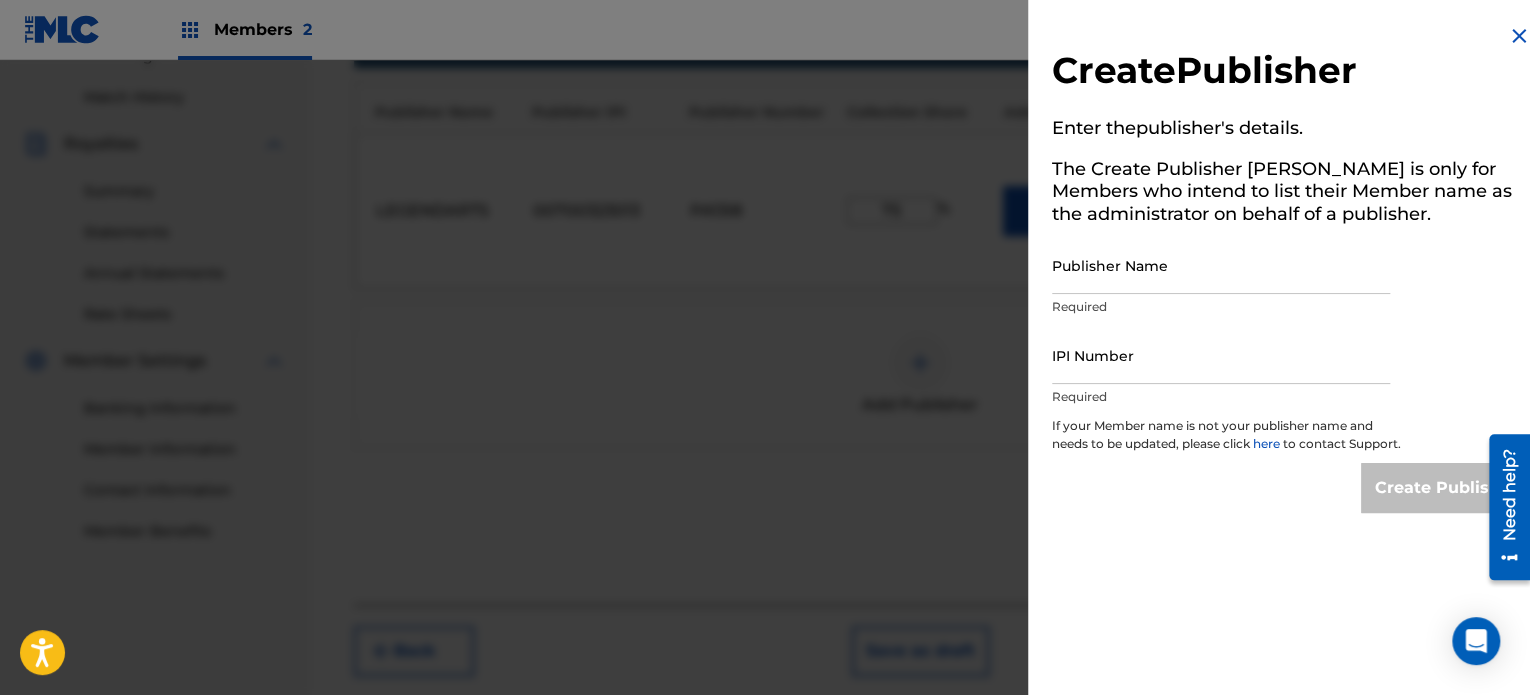click on "Publisher Name" at bounding box center (1221, 265) 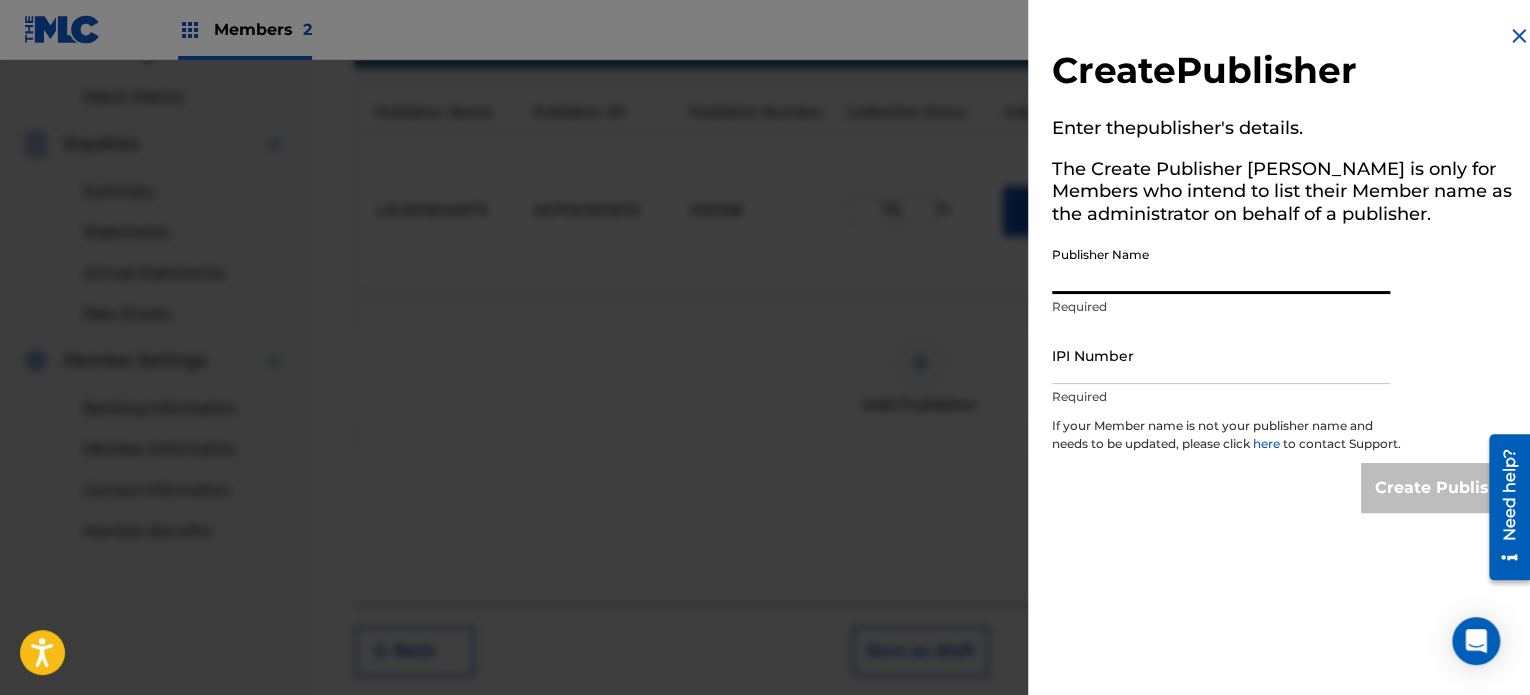click at bounding box center [1519, 36] 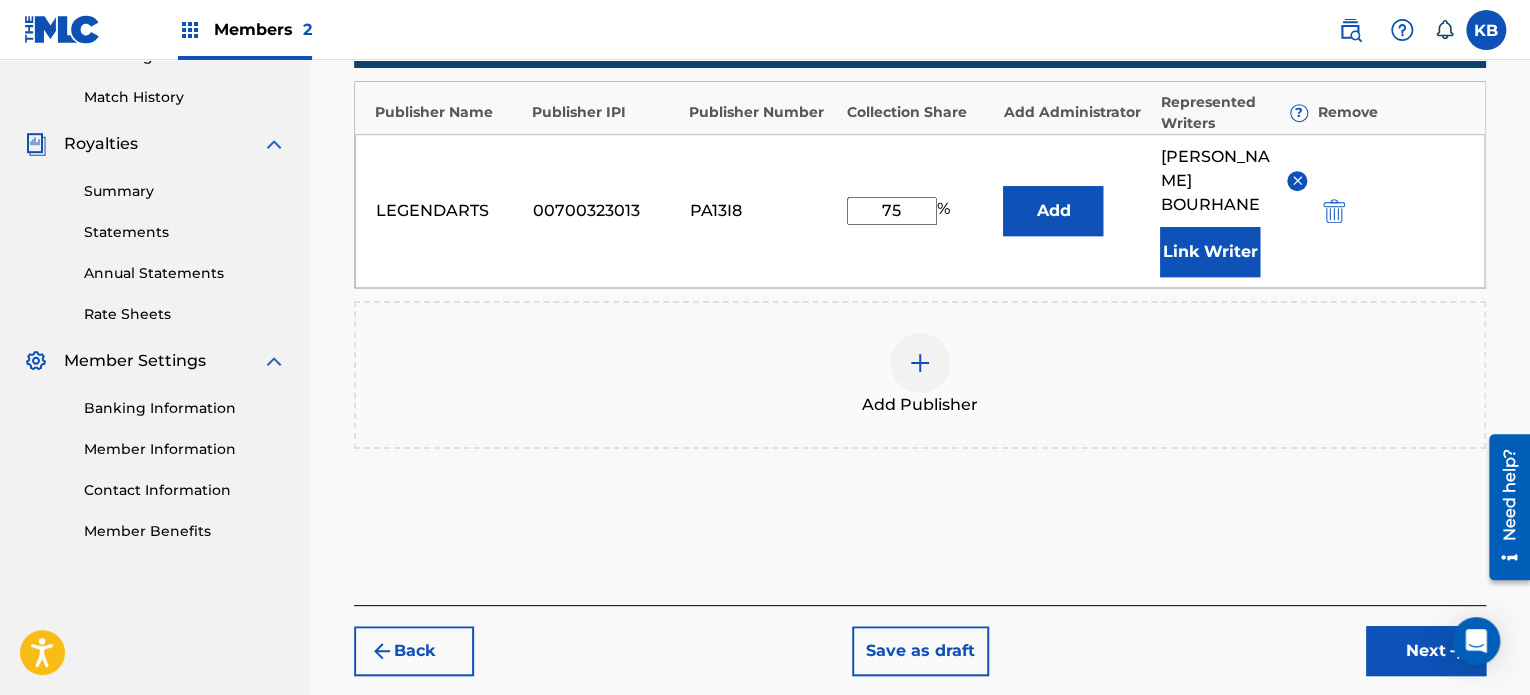 click on "Next" at bounding box center (1426, 651) 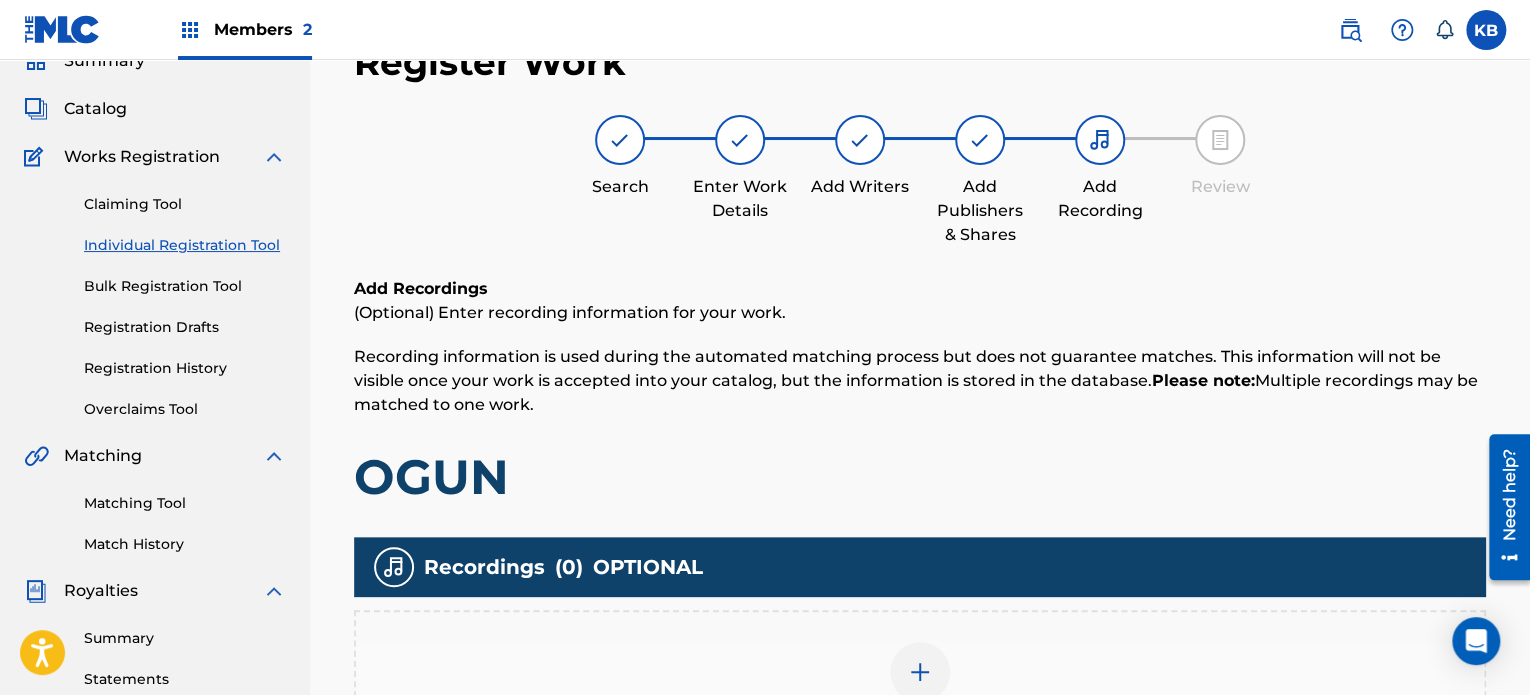 scroll, scrollTop: 284, scrollLeft: 0, axis: vertical 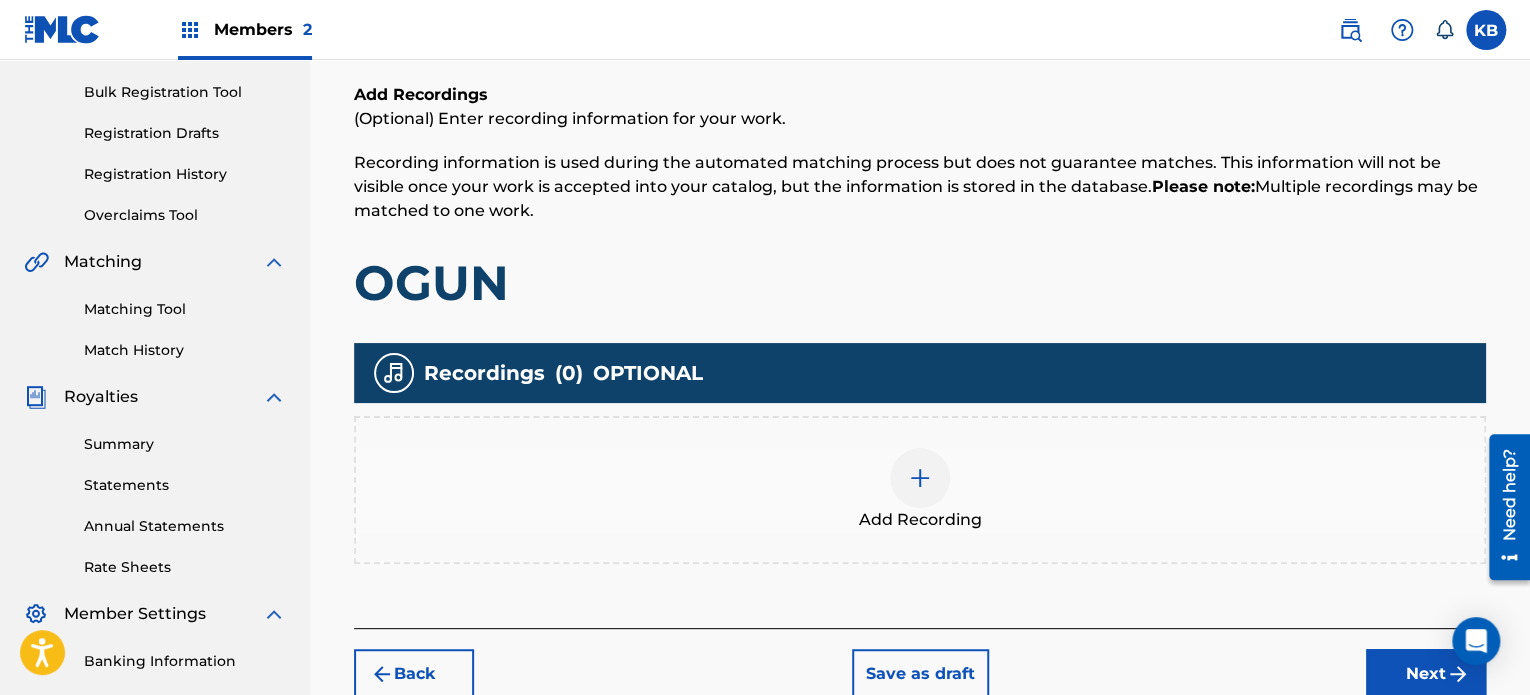 click at bounding box center (920, 478) 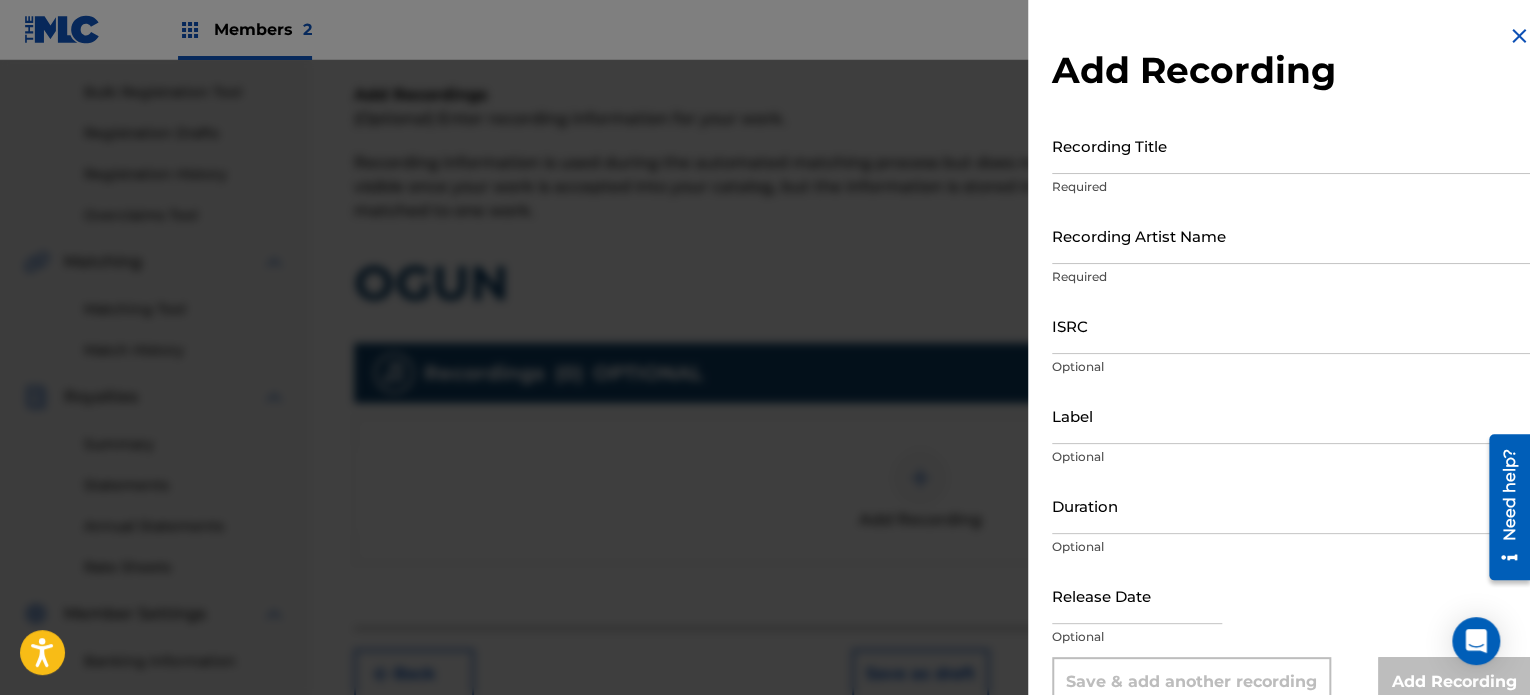 click on "Required" at bounding box center [1291, 187] 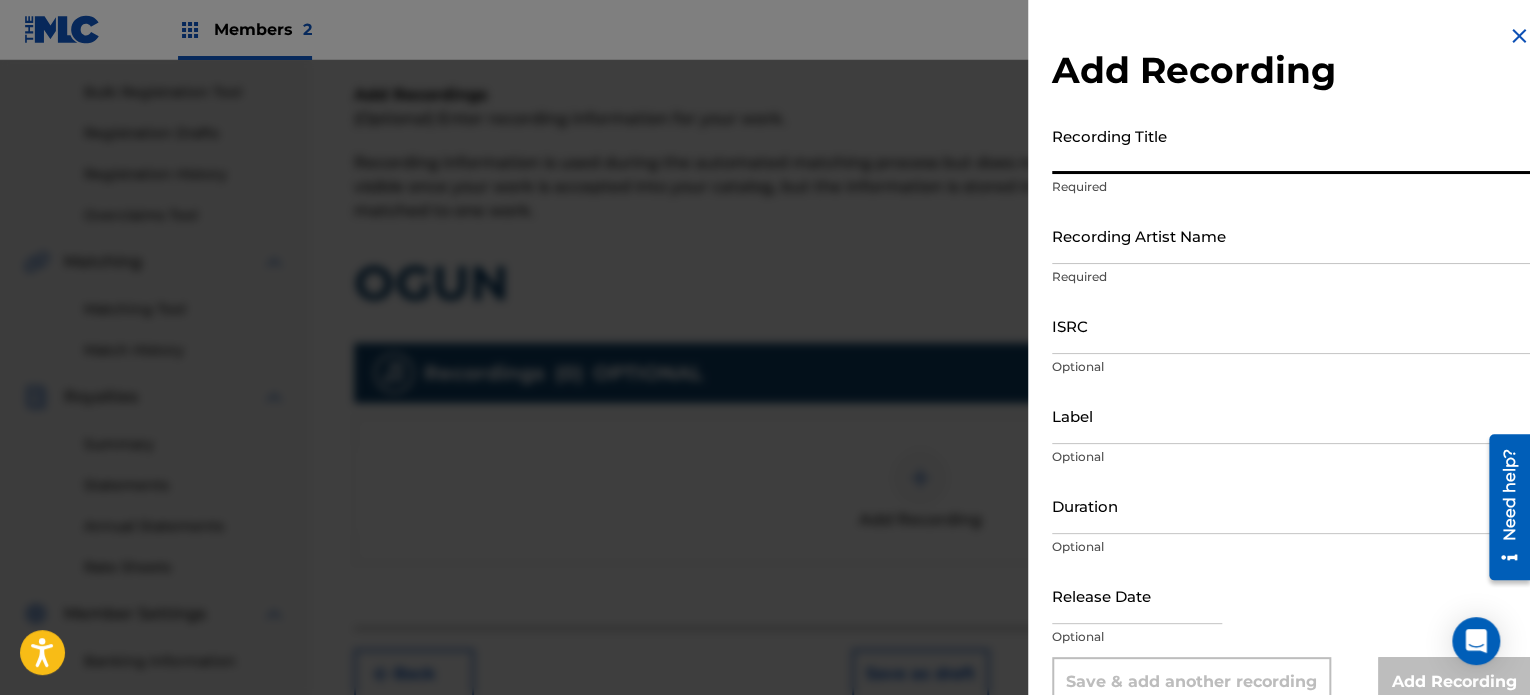 type on "o" 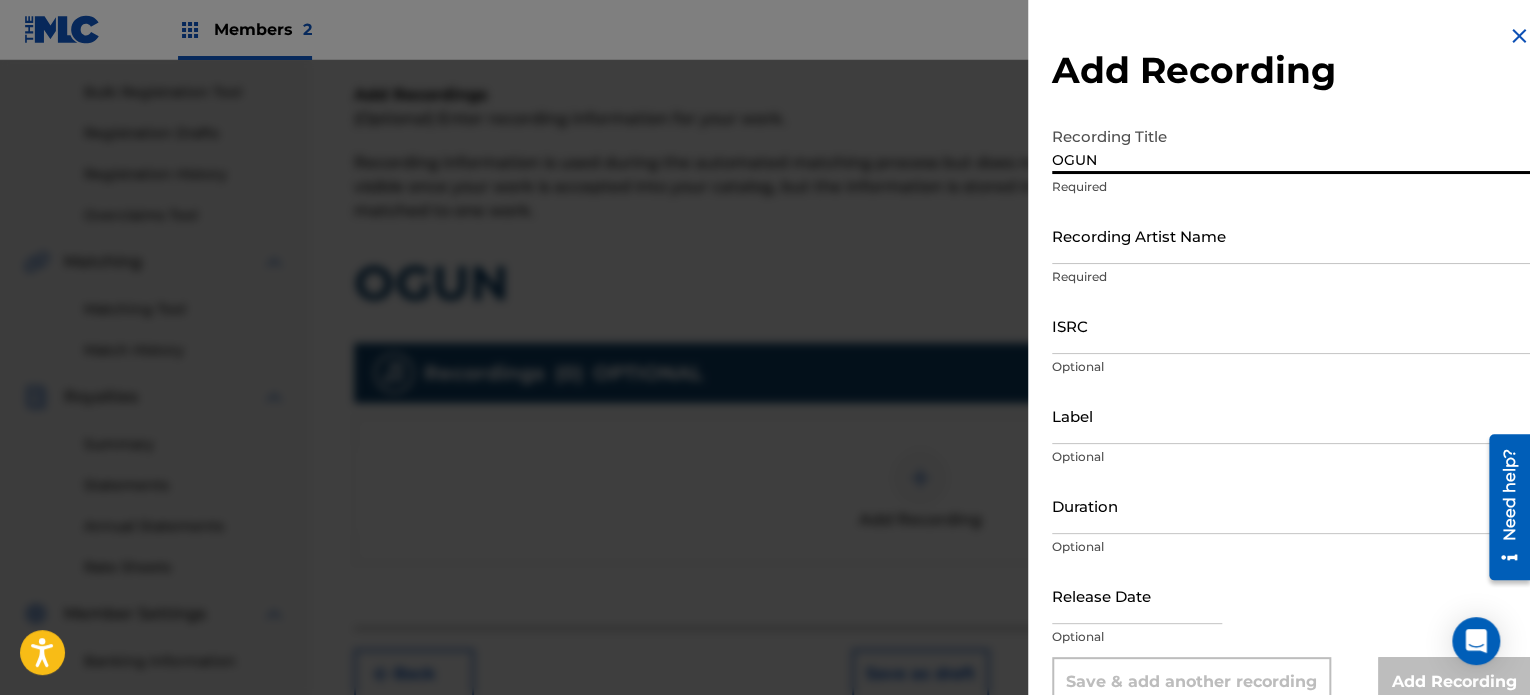 type on "OGUN" 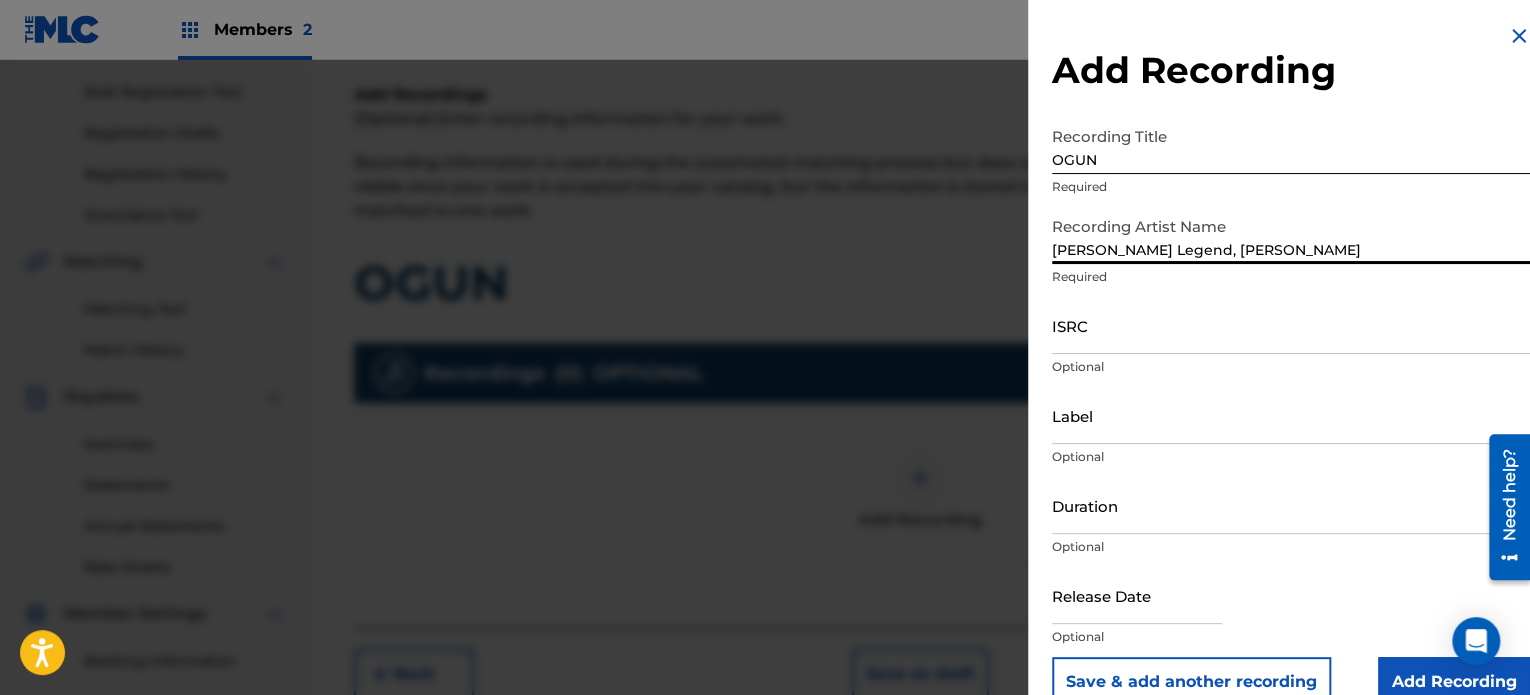 type on "[PERSON_NAME] Legend, [PERSON_NAME]" 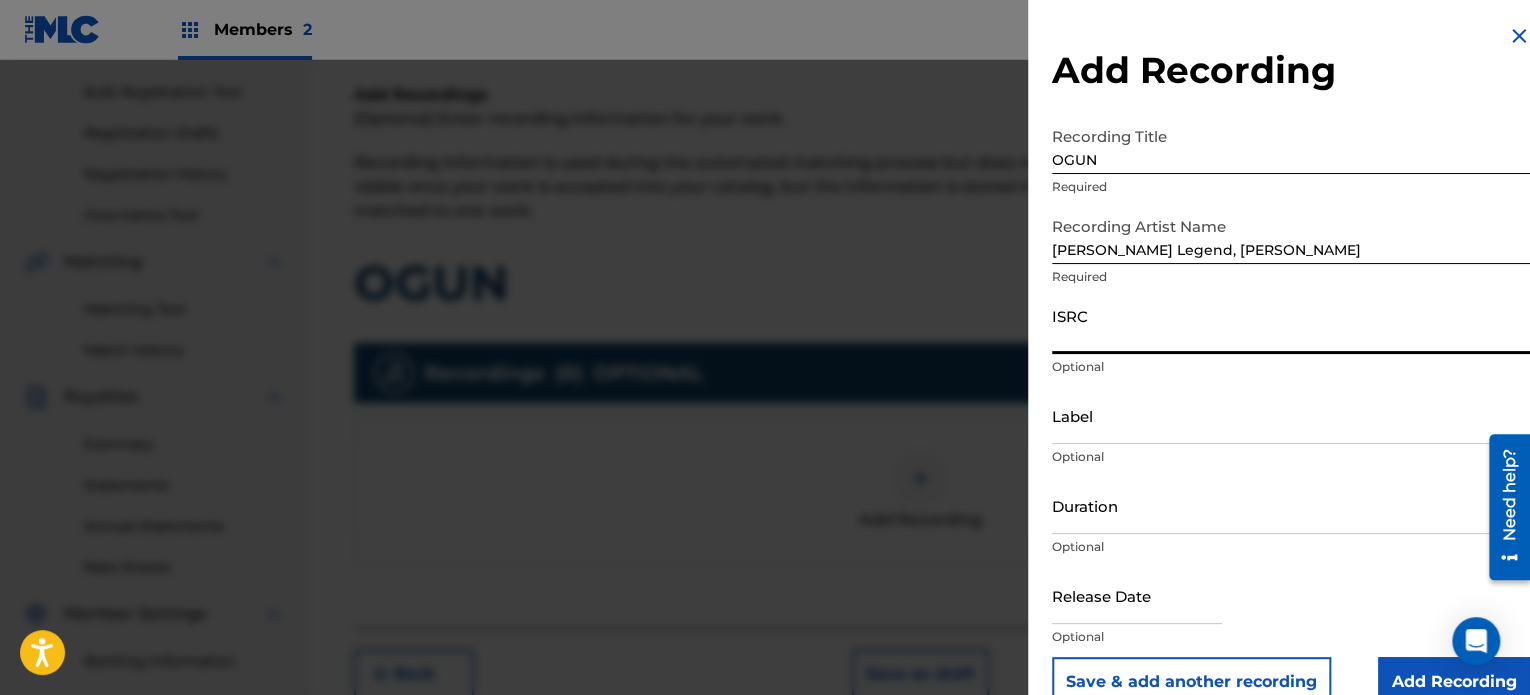 paste on "QZWFG2513443" 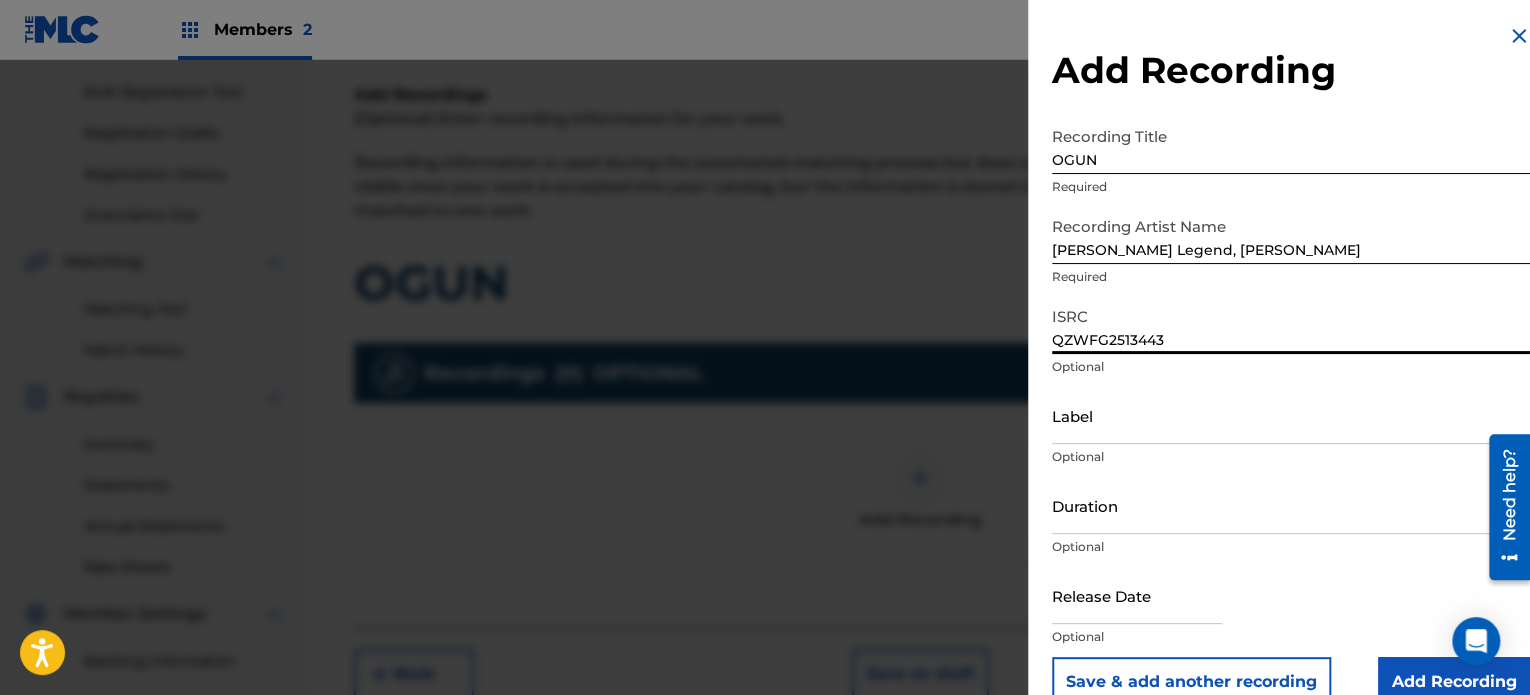 type on "QZWFG2513443" 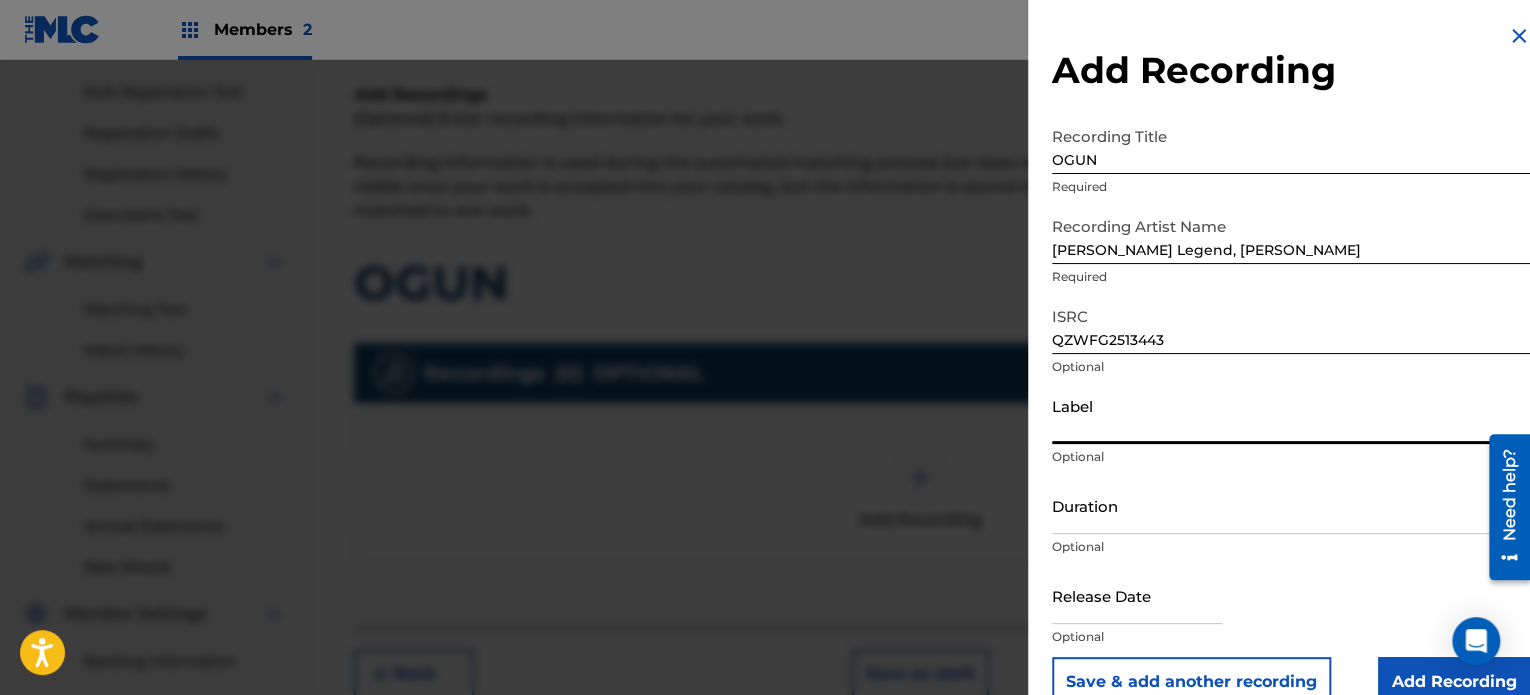 type on "Legendary Music" 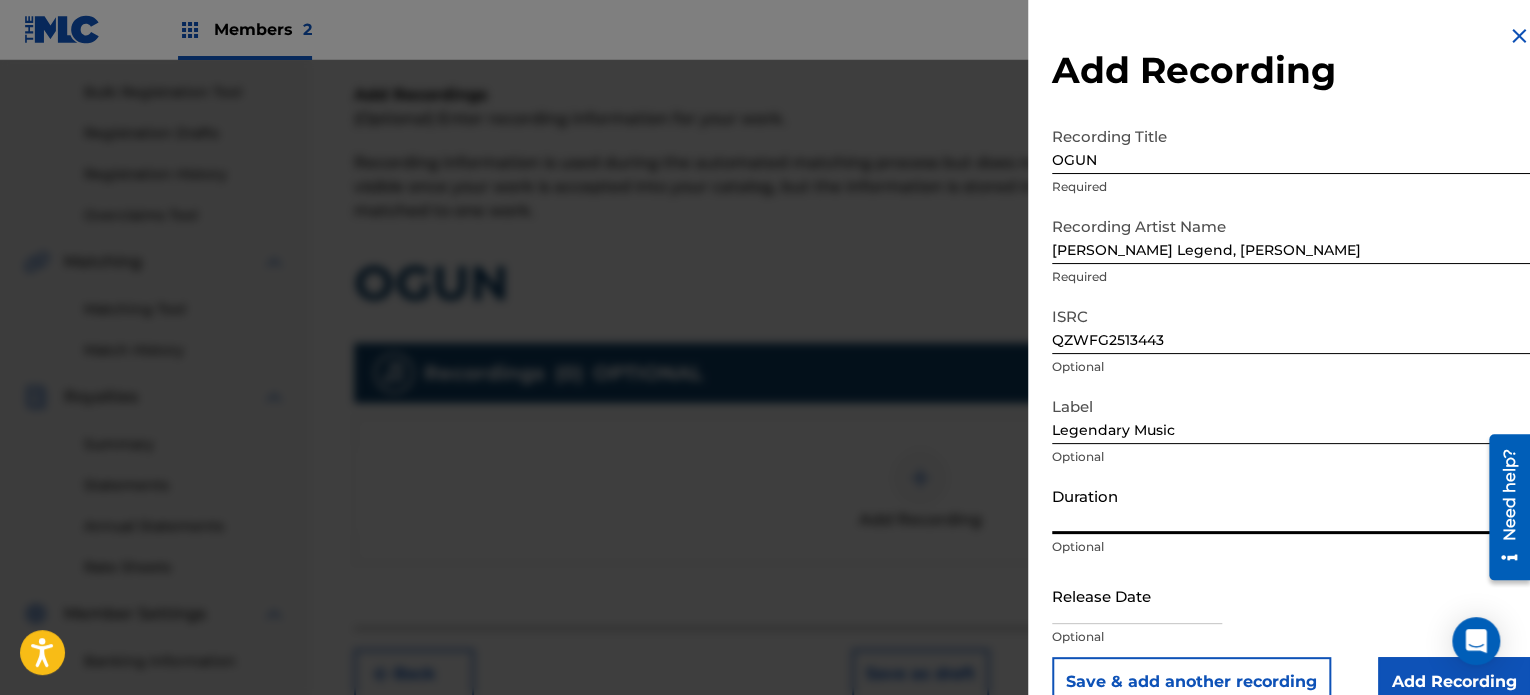 click on "Duration" at bounding box center [1291, 505] 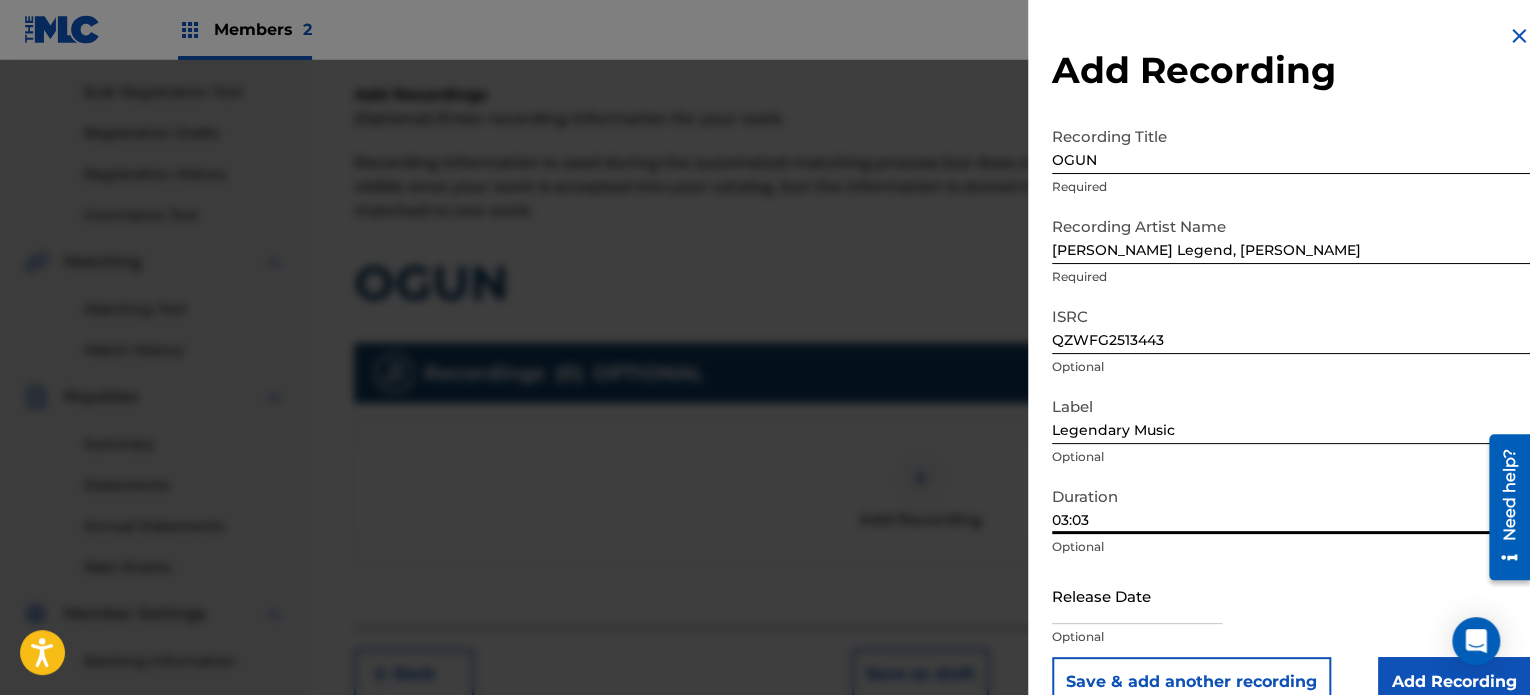 type on "03:03" 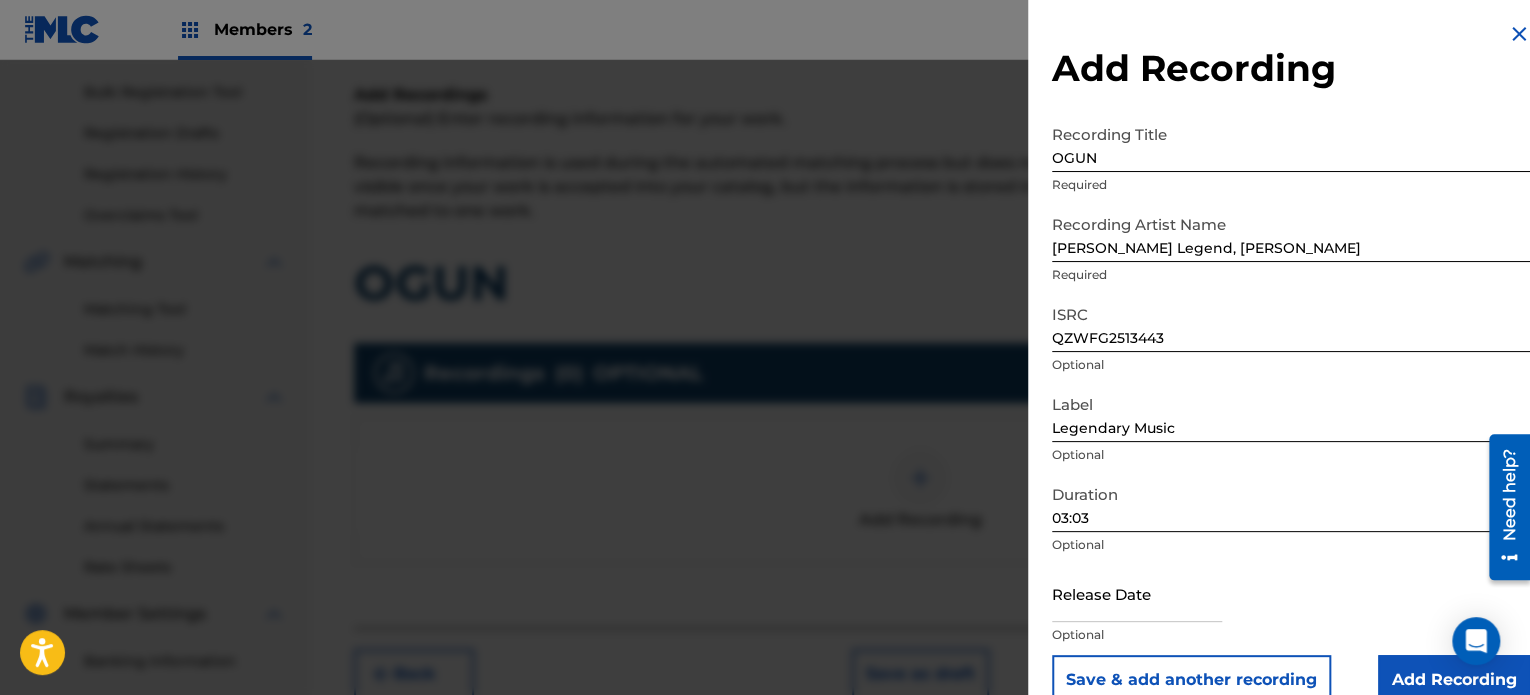 scroll, scrollTop: 36, scrollLeft: 0, axis: vertical 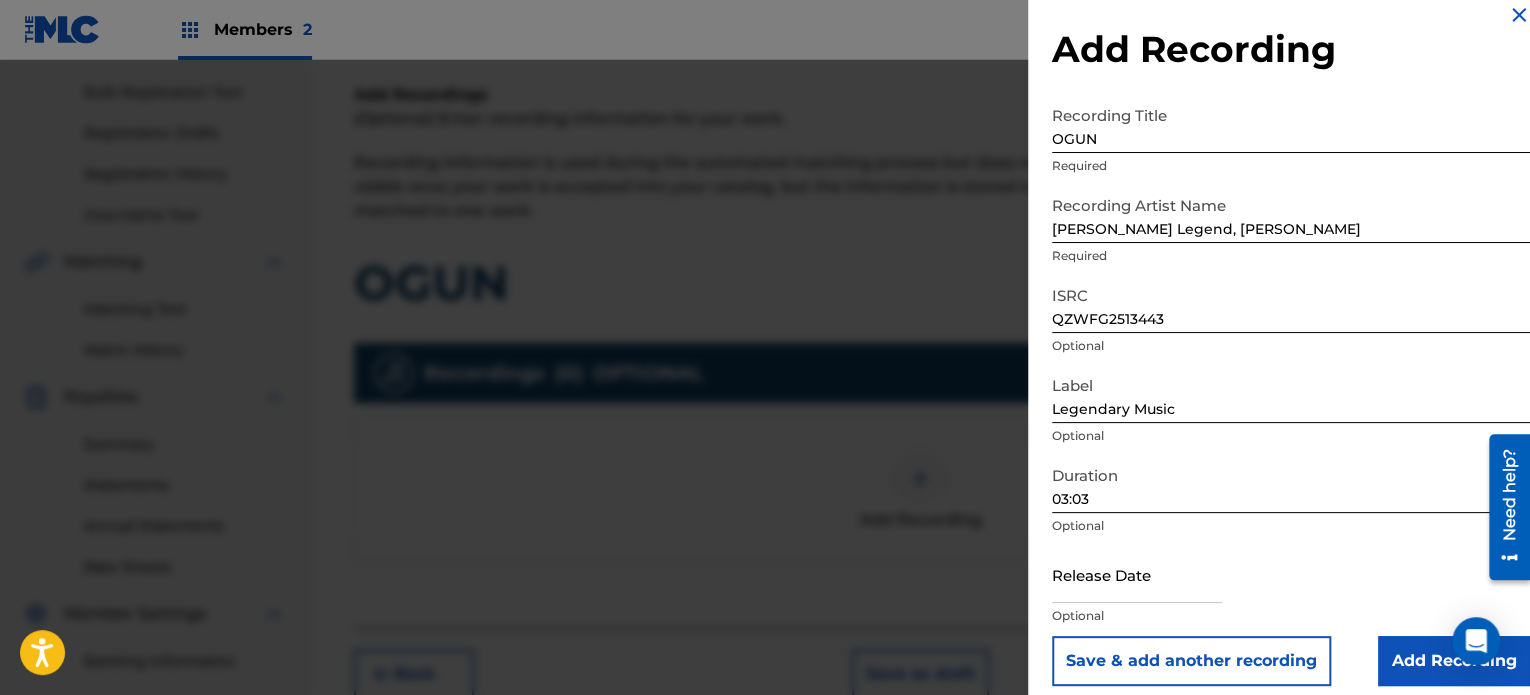 drag, startPoint x: 2591, startPoint y: 1024, endPoint x: 1525, endPoint y: 433, distance: 1218.8671 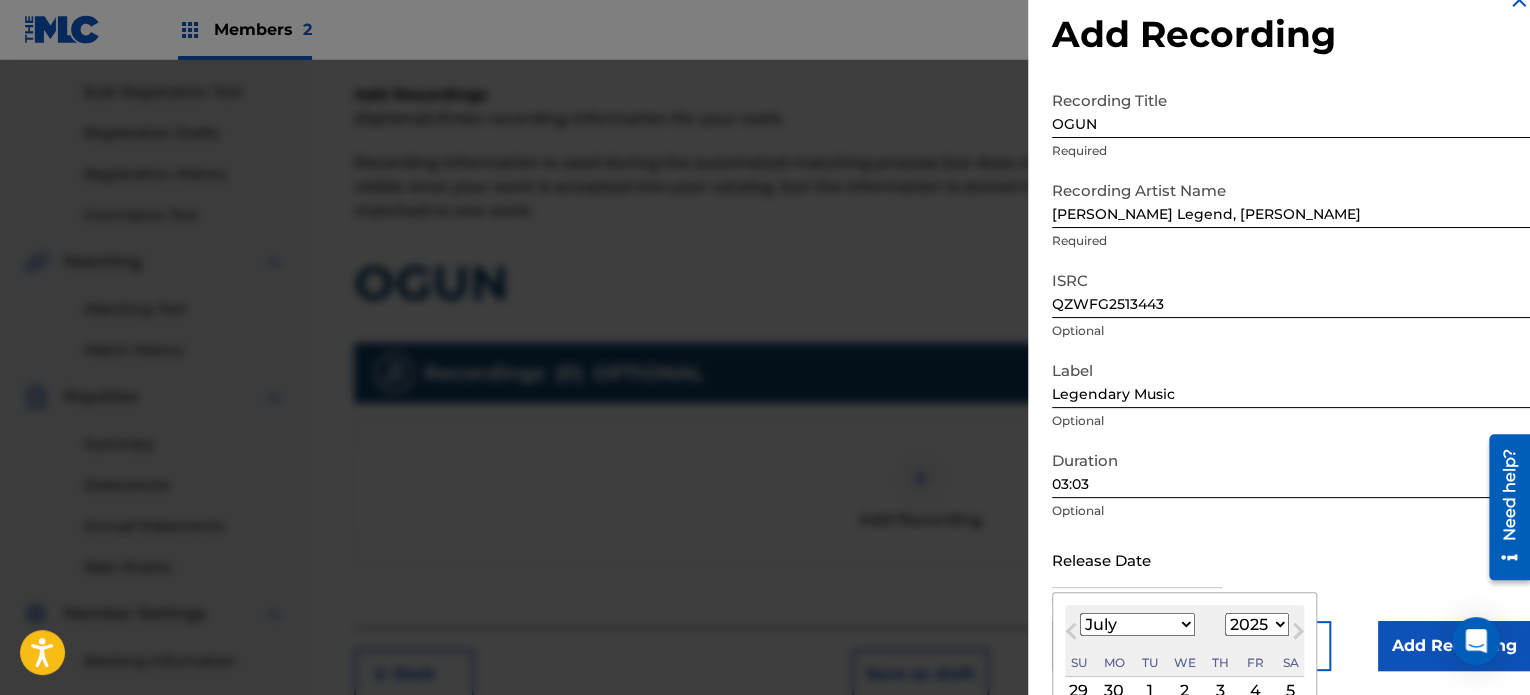 click at bounding box center [1137, 559] 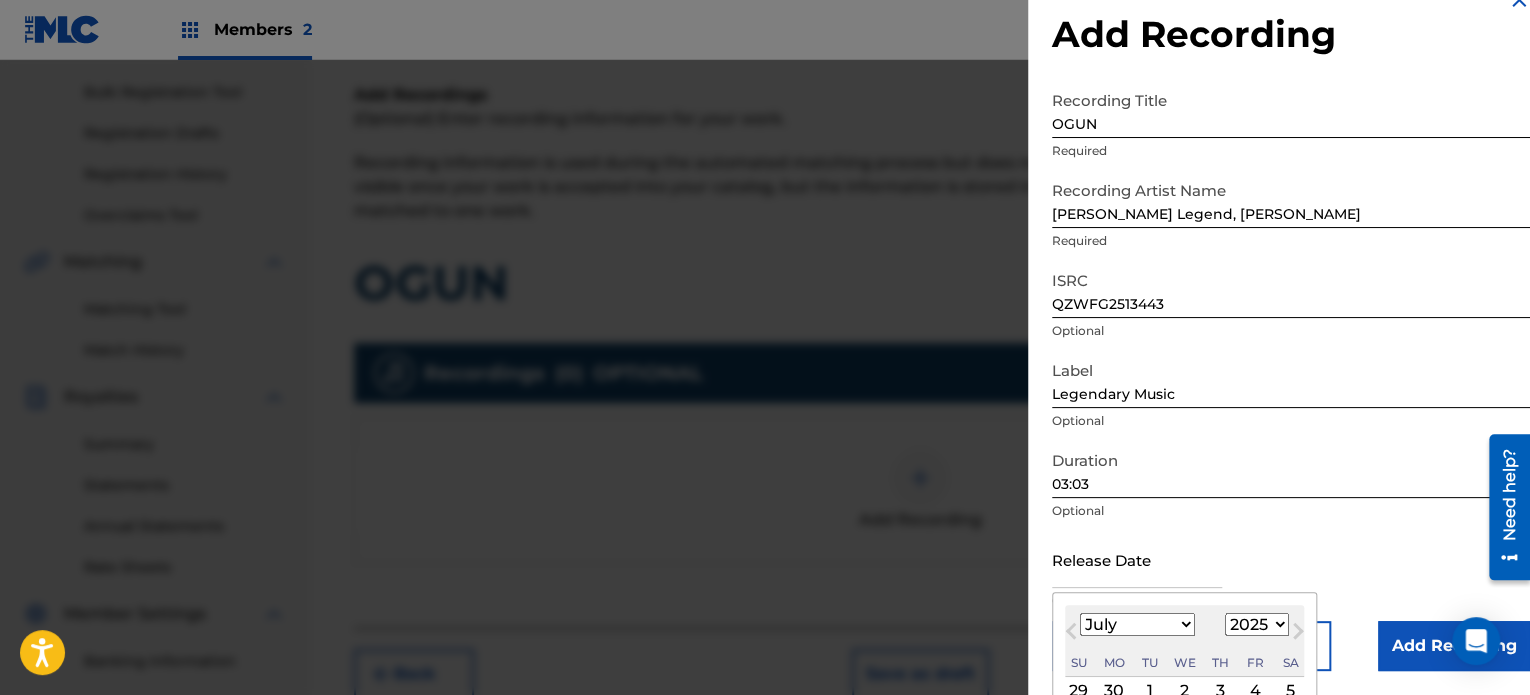 click on "January February March April May June July August September October November December" at bounding box center (1137, 624) 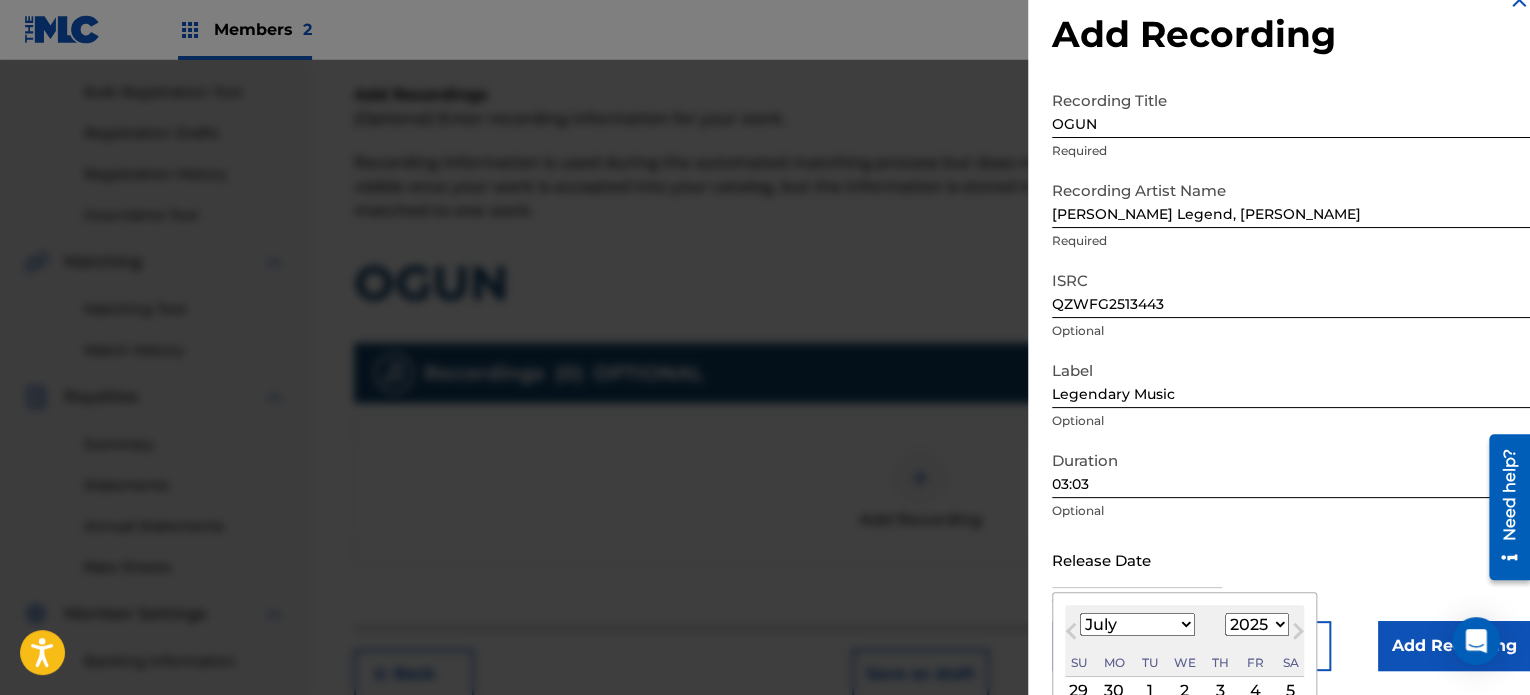 select on "7" 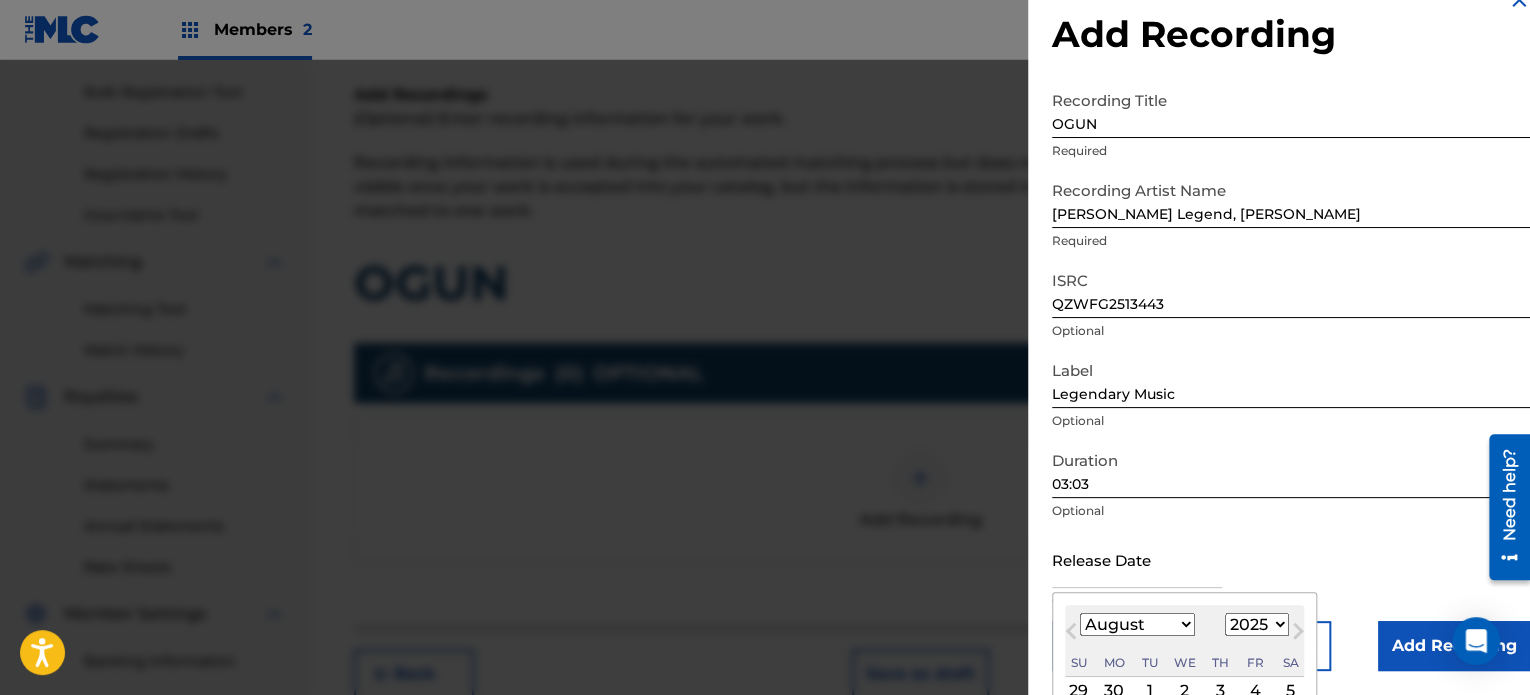 click on "January February March April May June July August September October November December" at bounding box center [1137, 624] 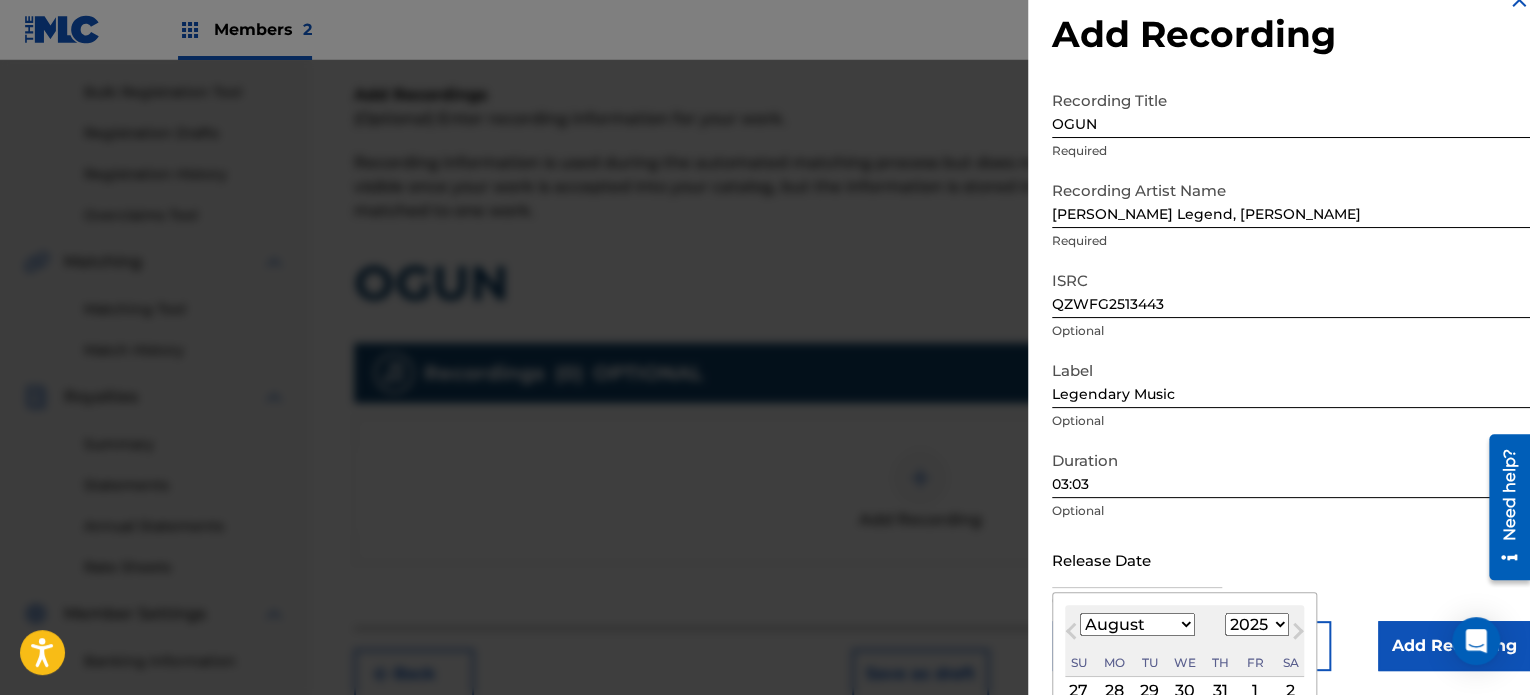 click on "1" at bounding box center (1255, 691) 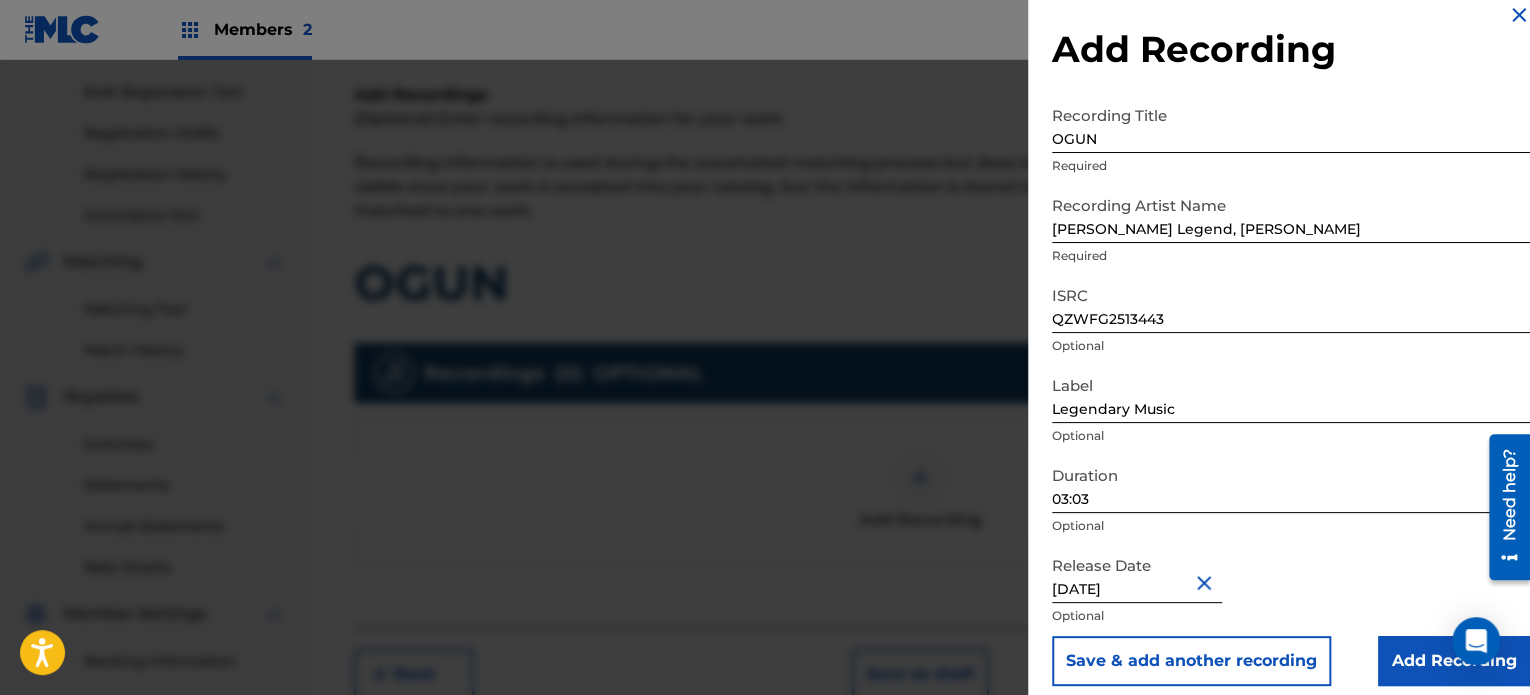 click on "Add Recording" at bounding box center [1454, 661] 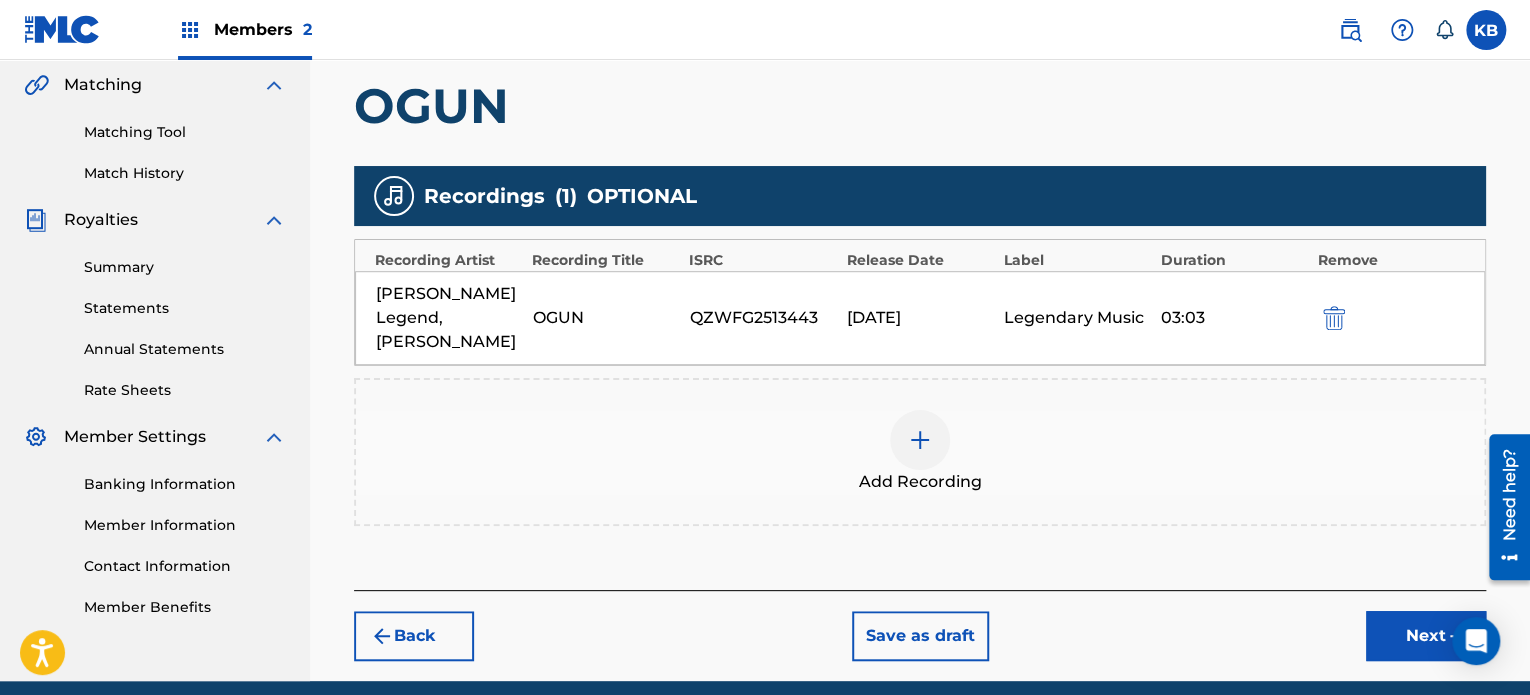 scroll, scrollTop: 484, scrollLeft: 0, axis: vertical 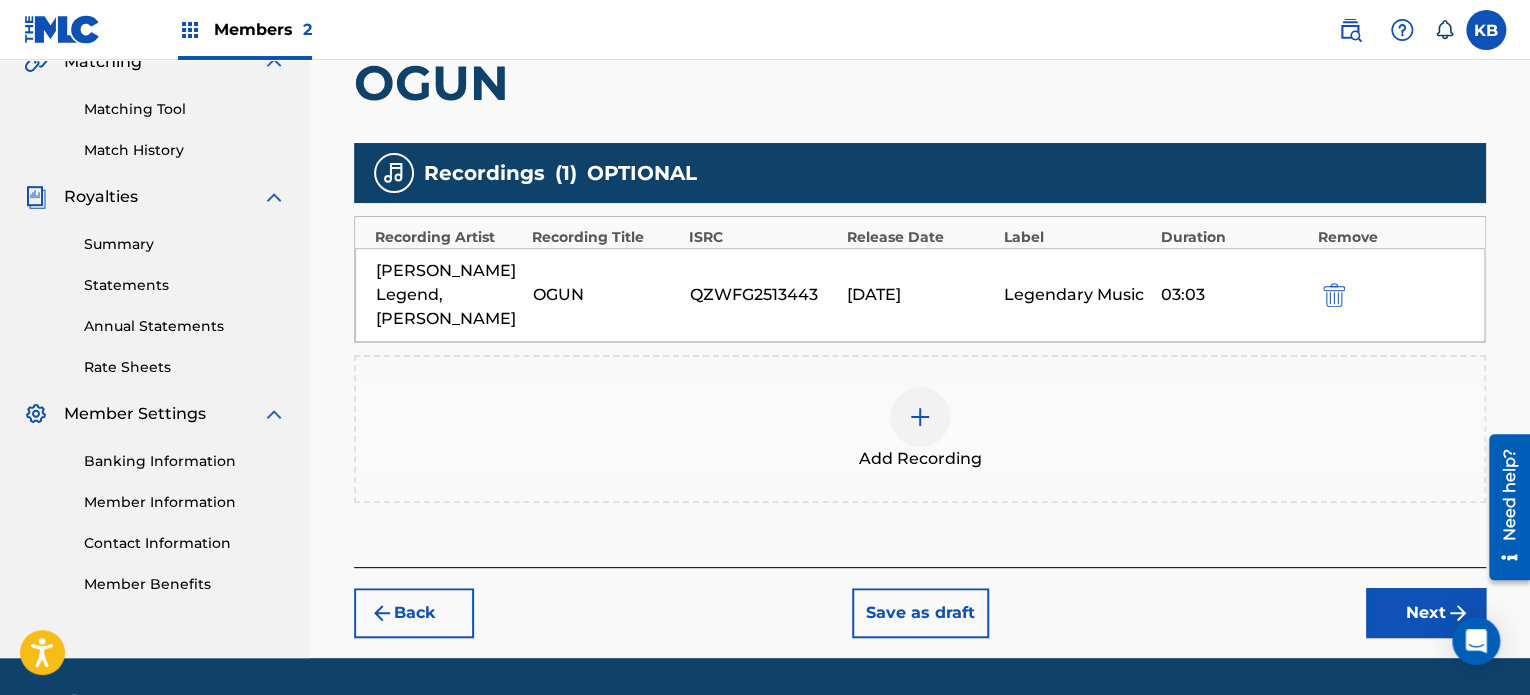 click on "Next" at bounding box center [1426, 613] 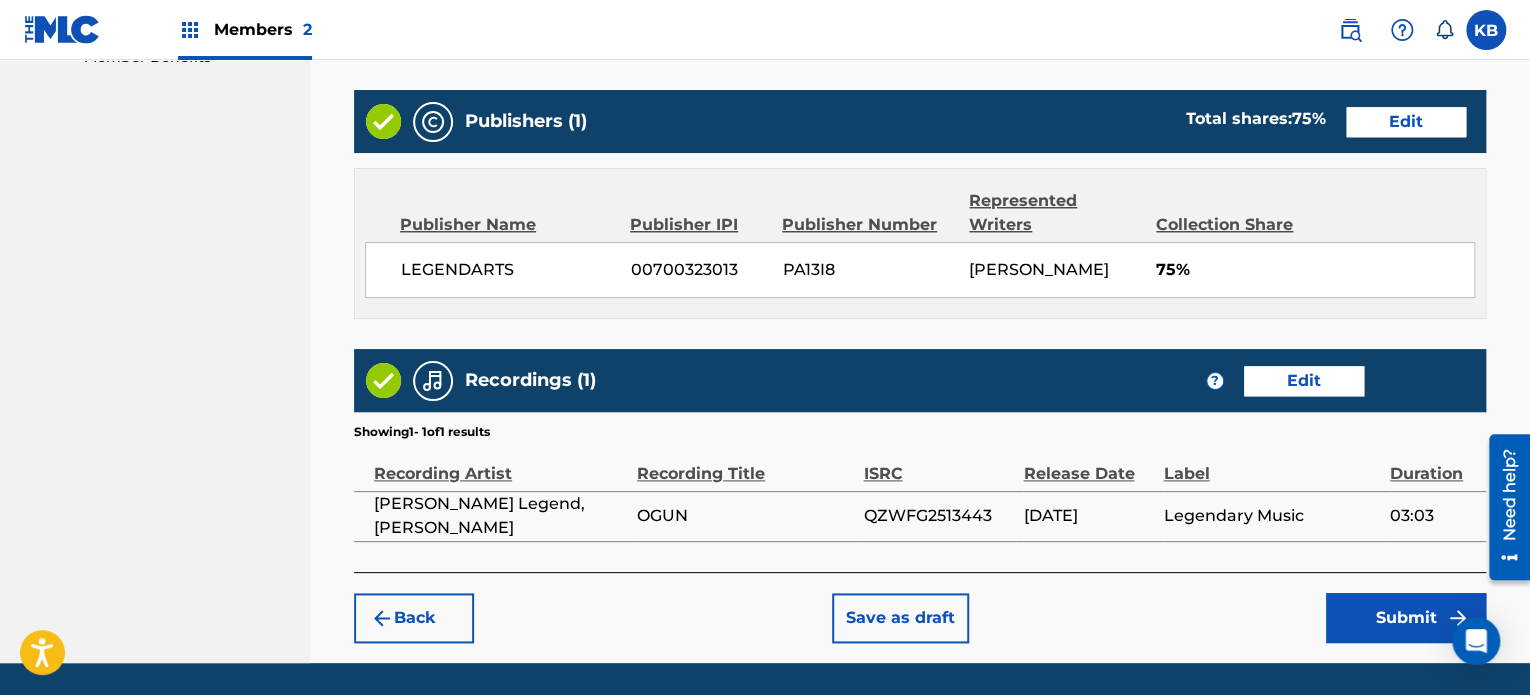 scroll, scrollTop: 1033, scrollLeft: 0, axis: vertical 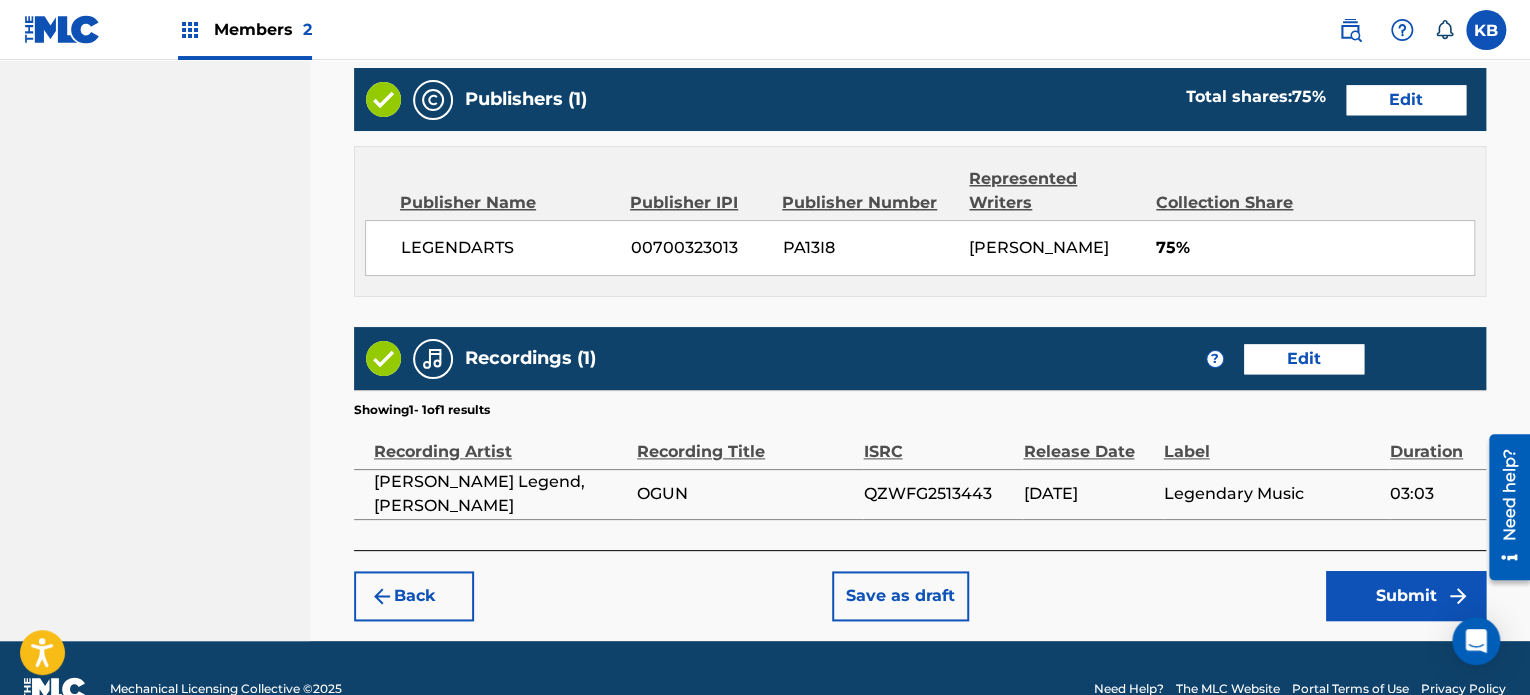 click on "Submit" at bounding box center [1406, 596] 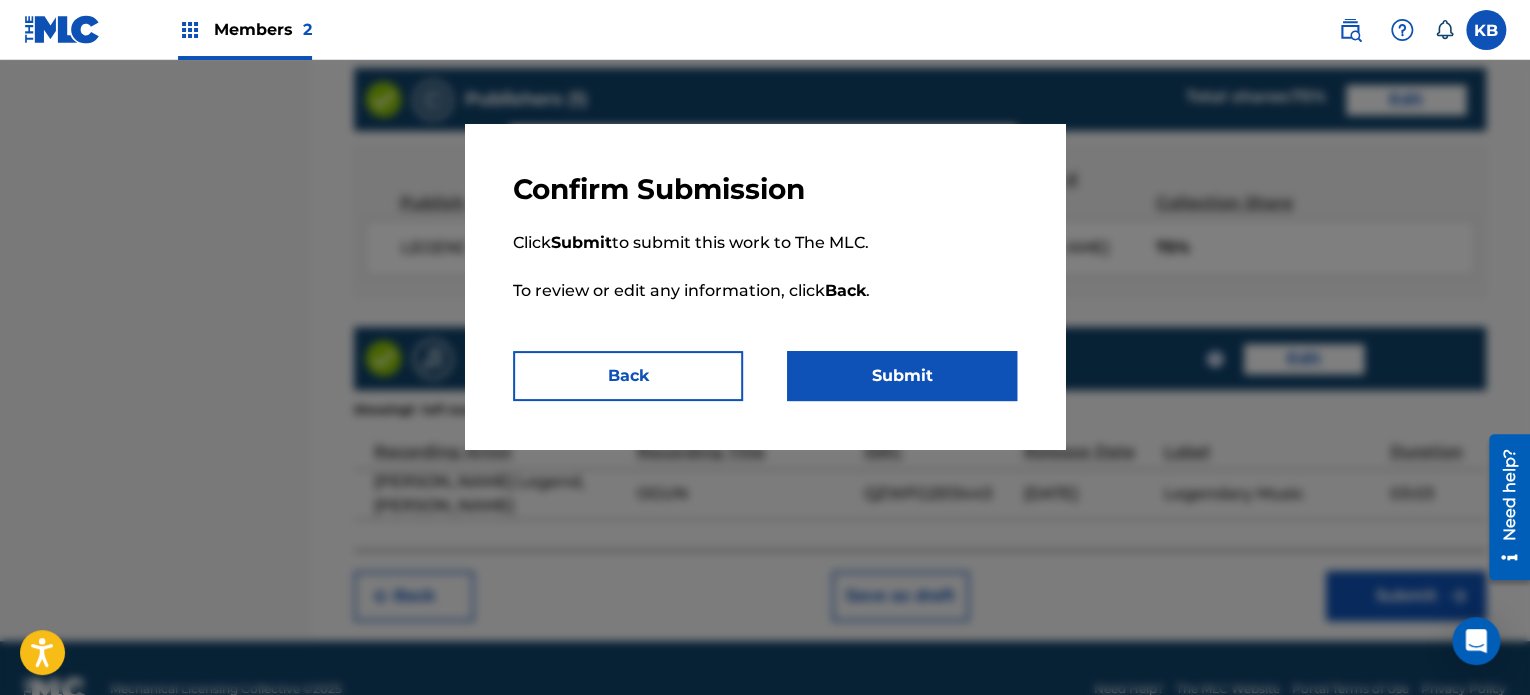 click on "Submit" at bounding box center [902, 376] 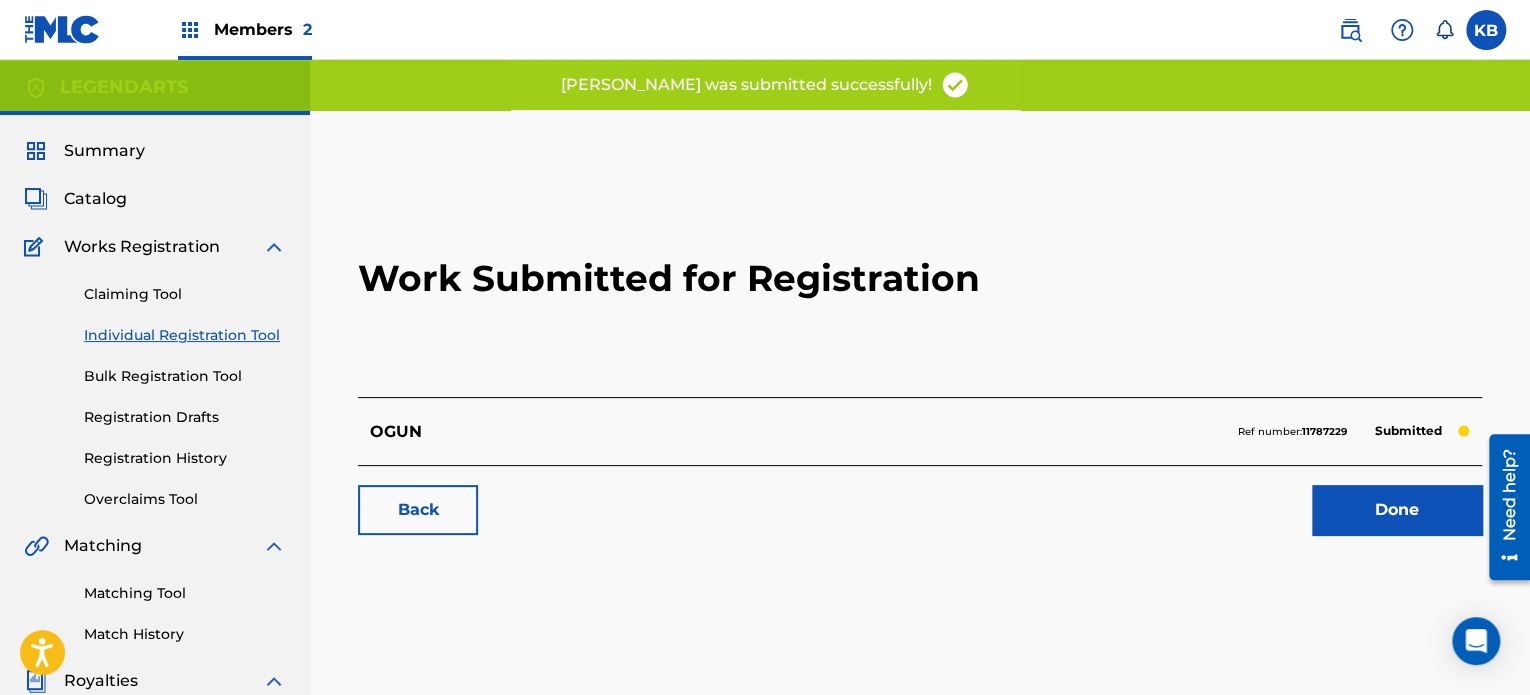 click on "Done" at bounding box center [1397, 510] 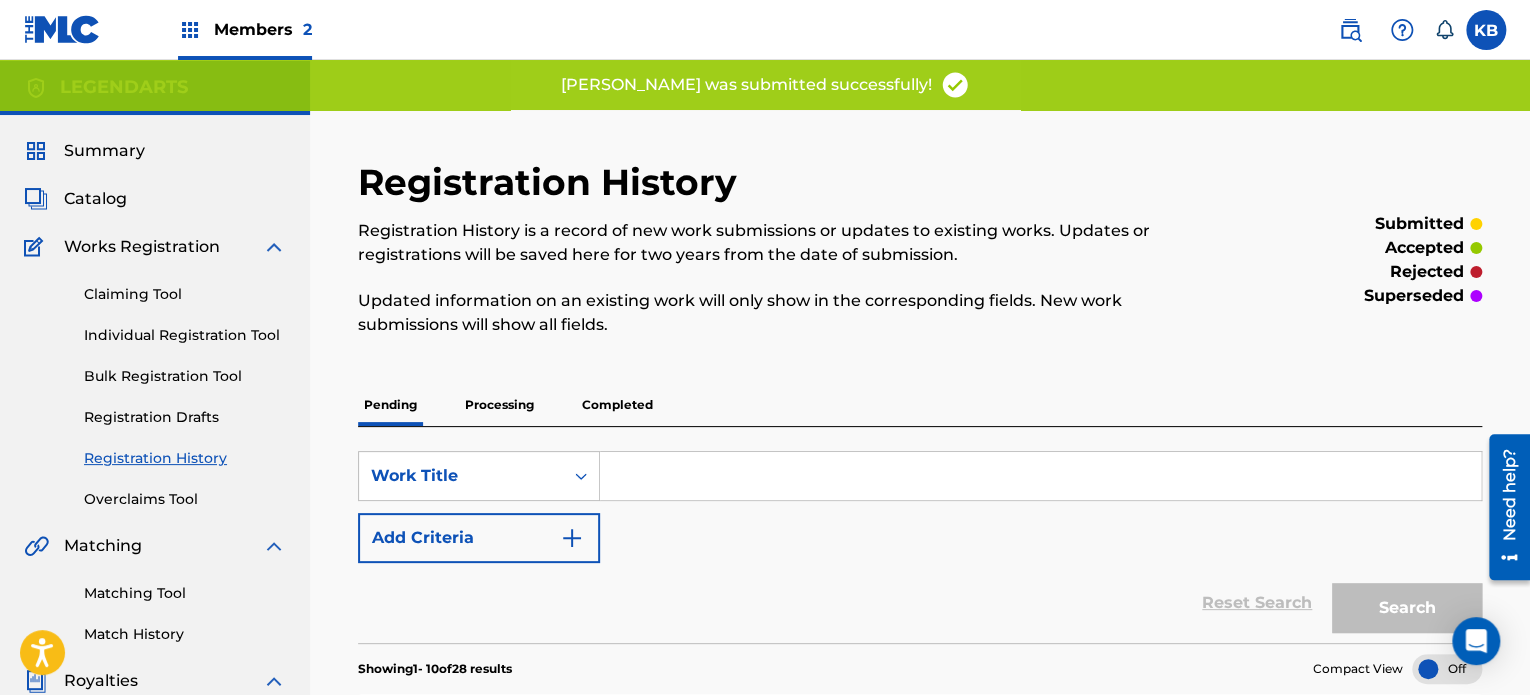 click on "Processing" at bounding box center [499, 405] 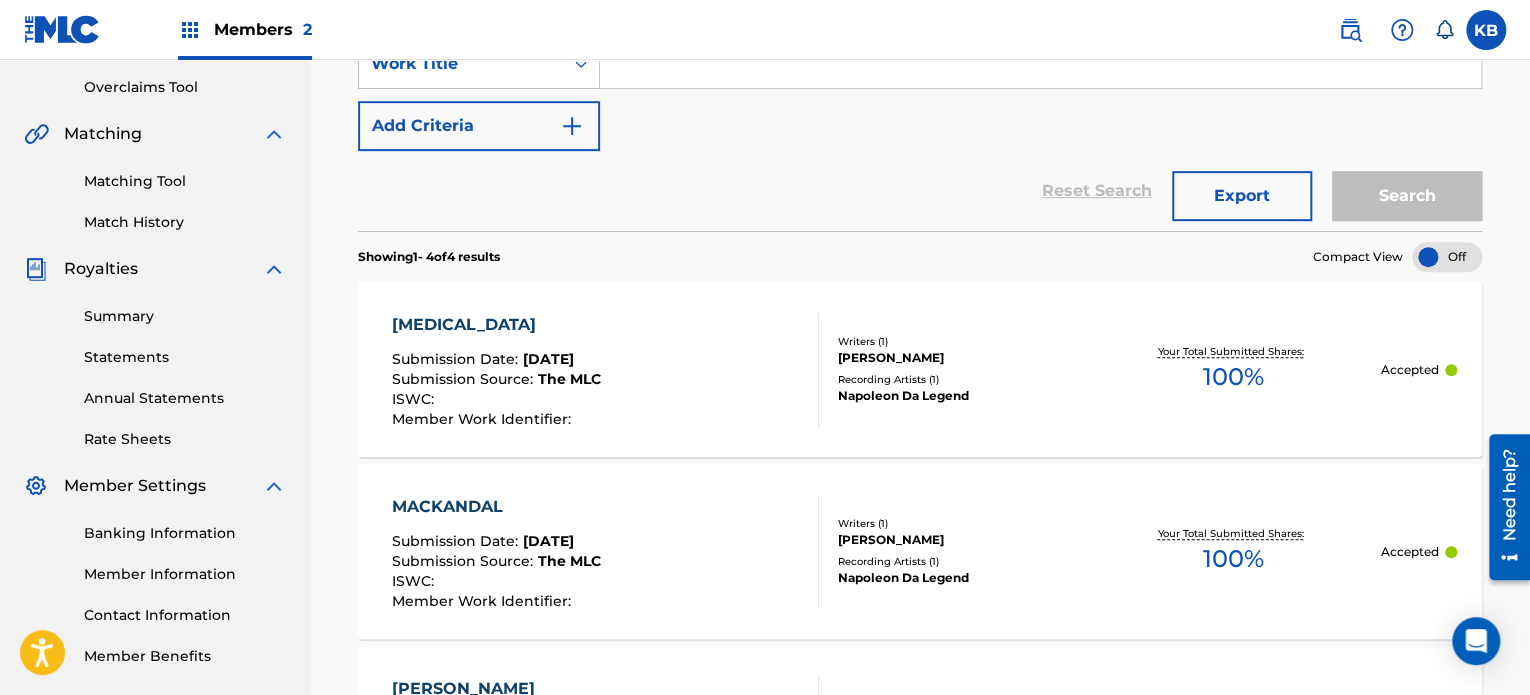 scroll, scrollTop: 408, scrollLeft: 0, axis: vertical 